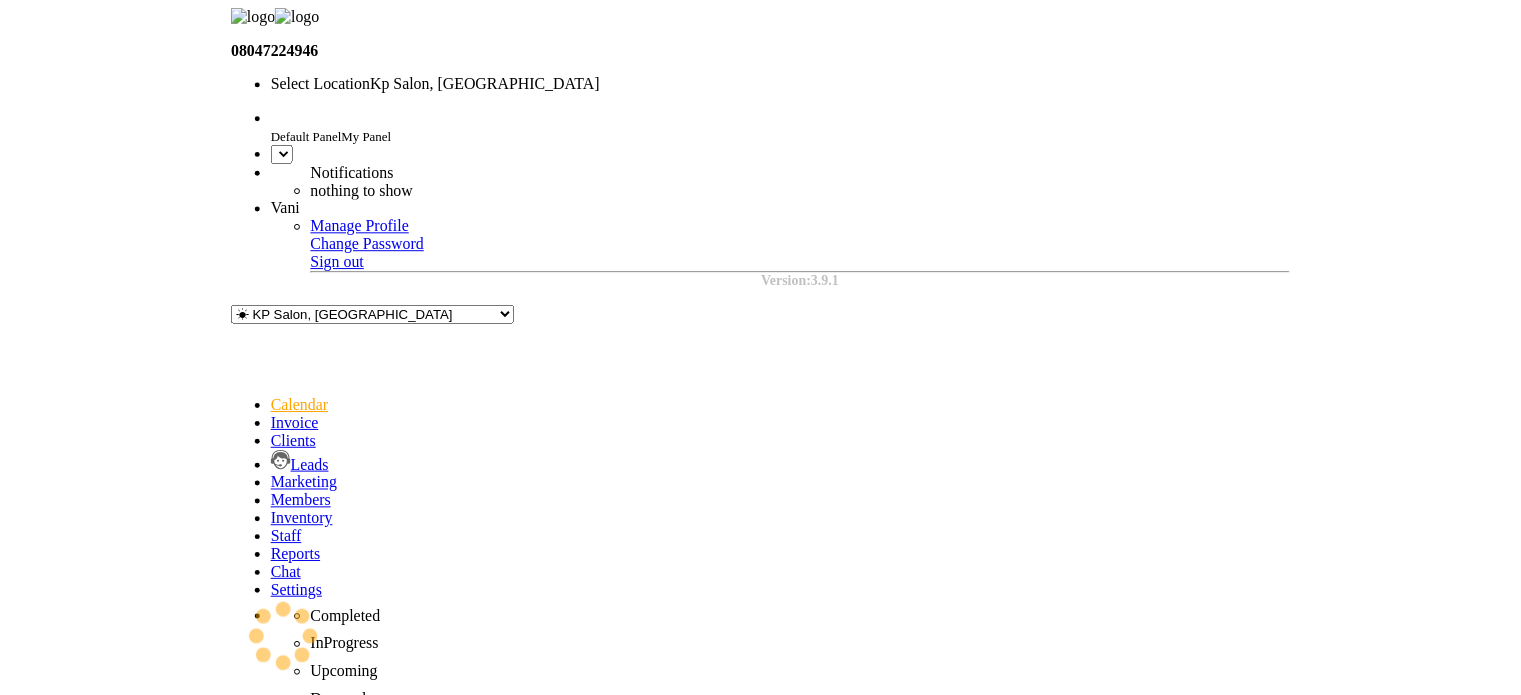 scroll, scrollTop: 0, scrollLeft: 0, axis: both 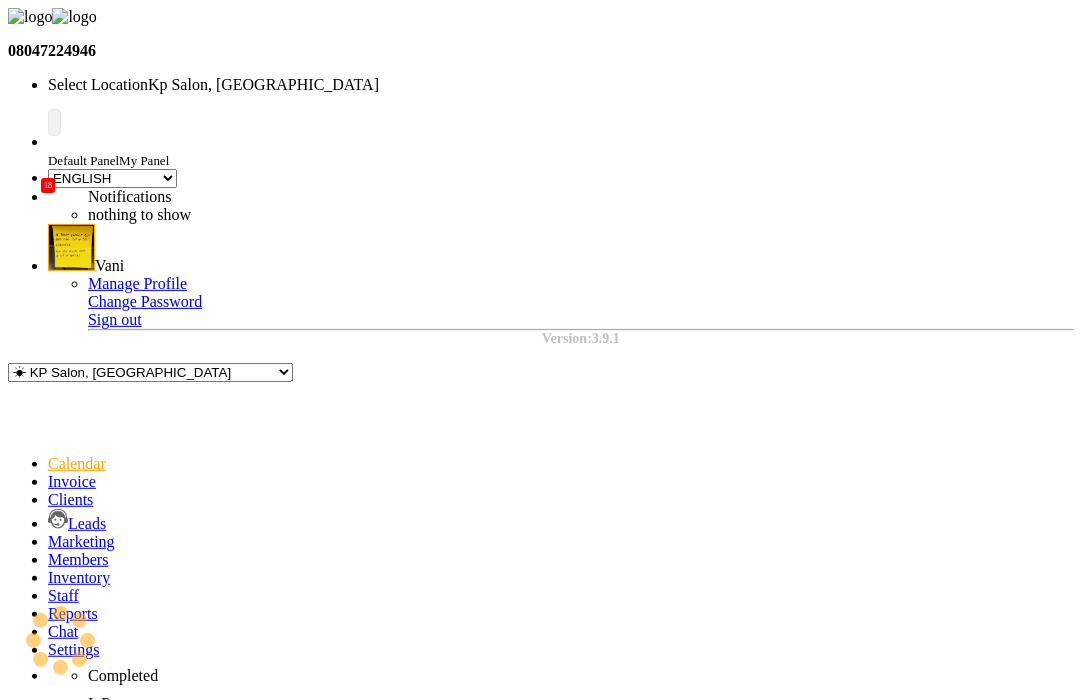 select on "en" 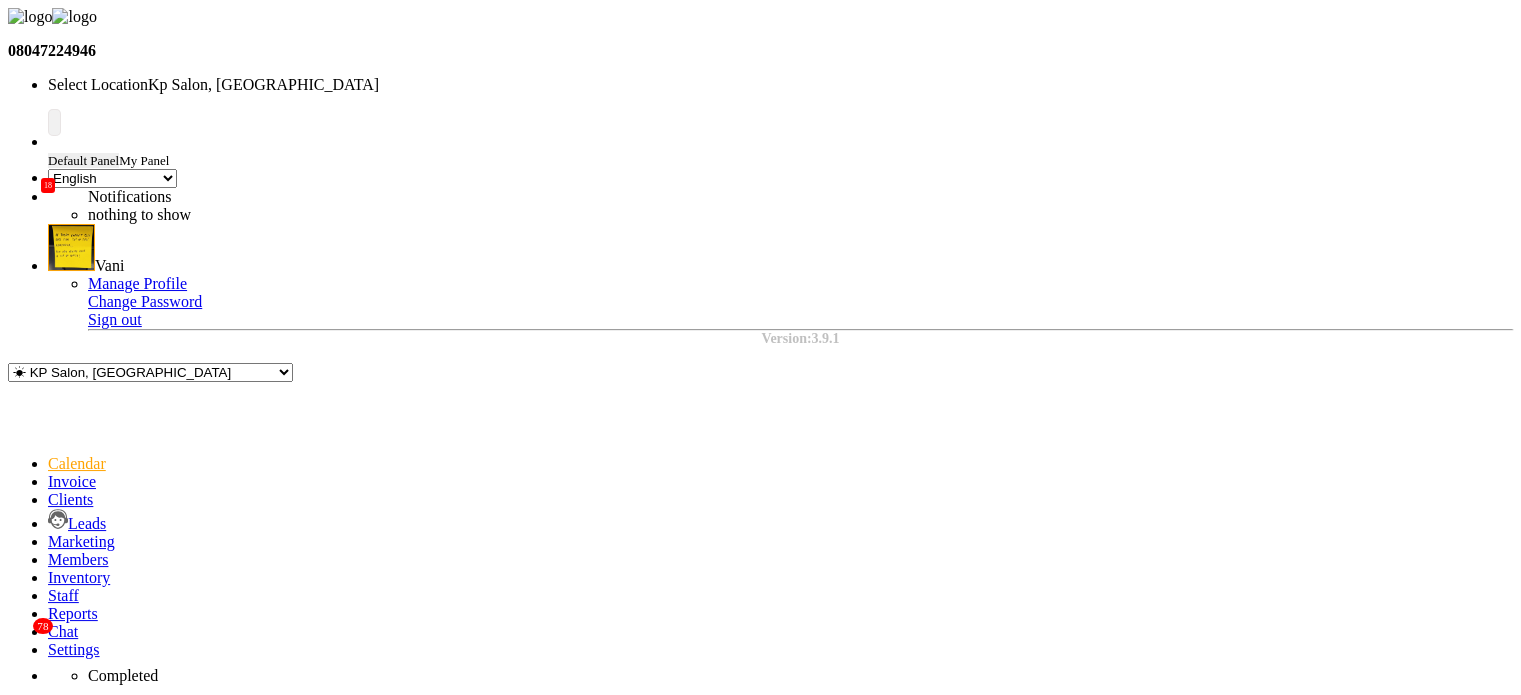 scroll, scrollTop: 563, scrollLeft: 0, axis: vertical 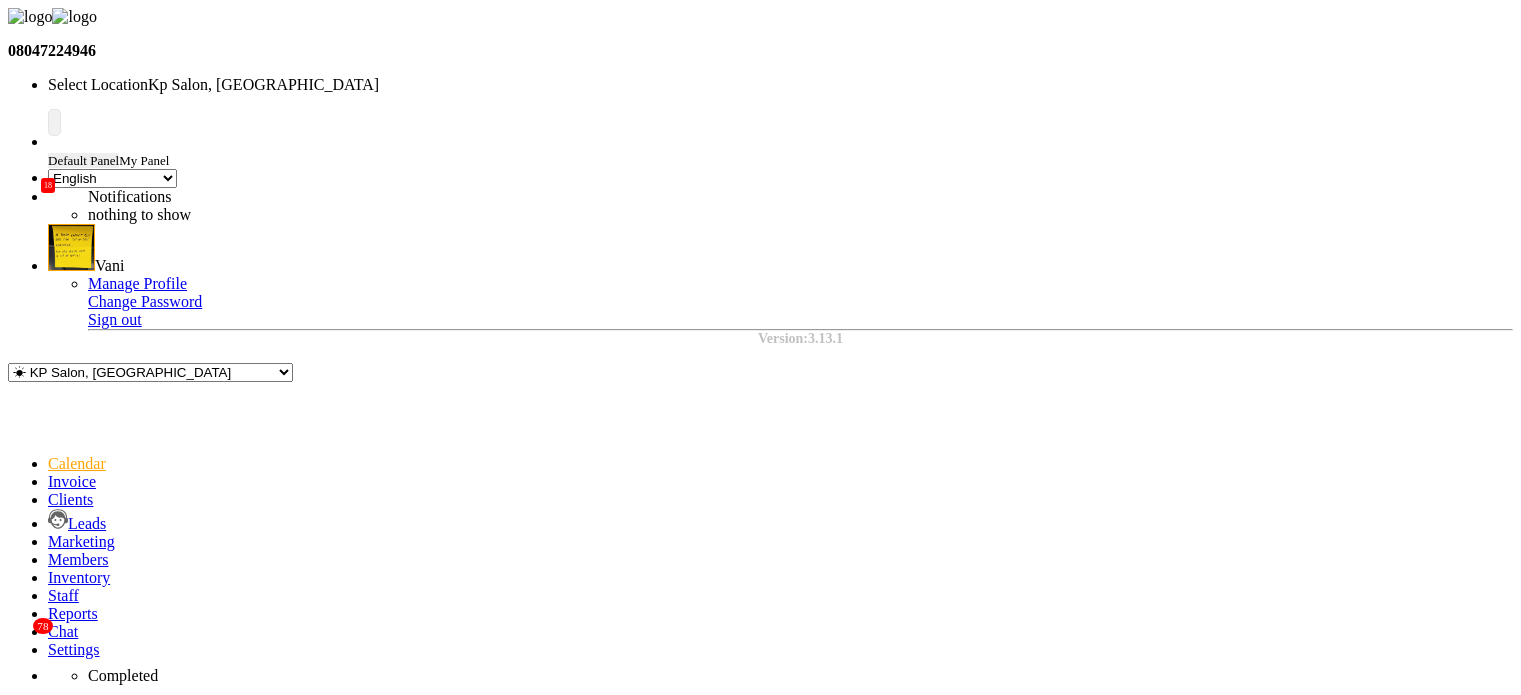 select on "en" 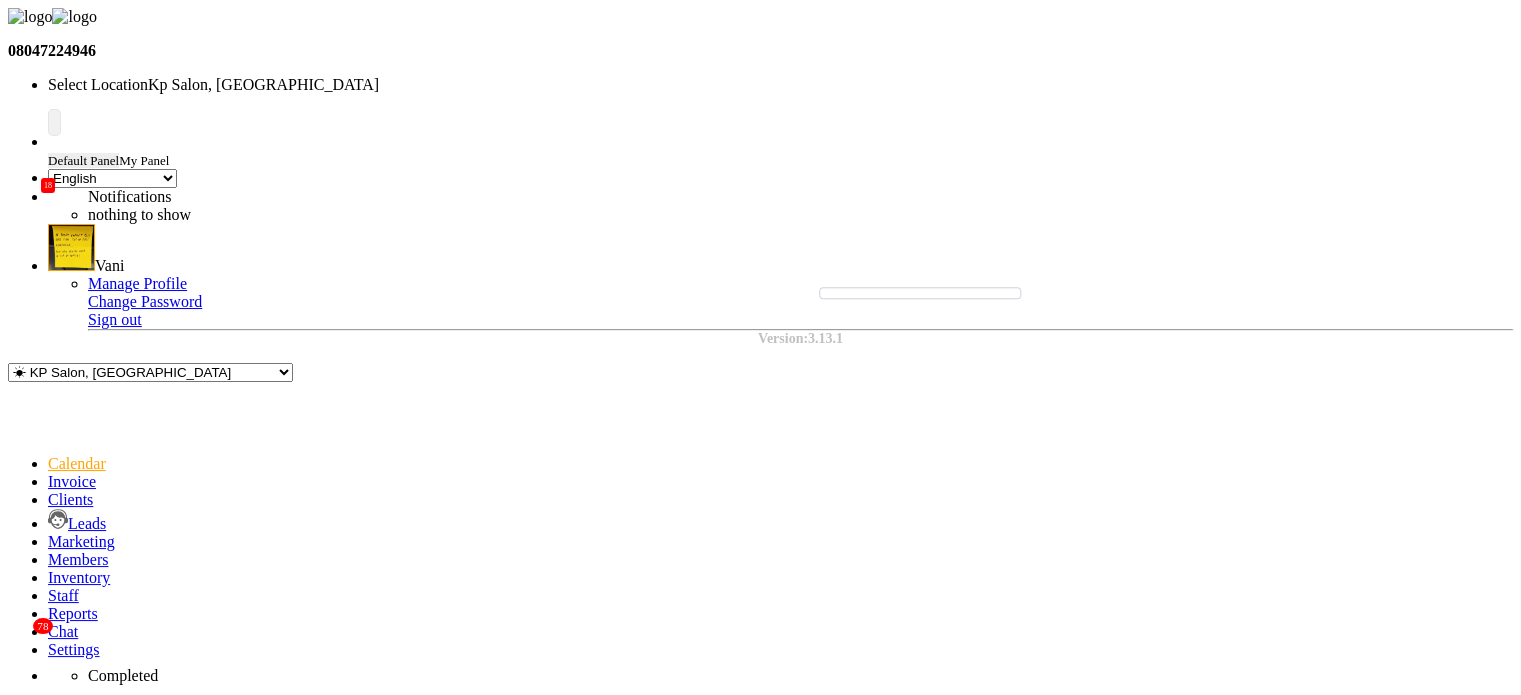 scroll, scrollTop: 632, scrollLeft: 0, axis: vertical 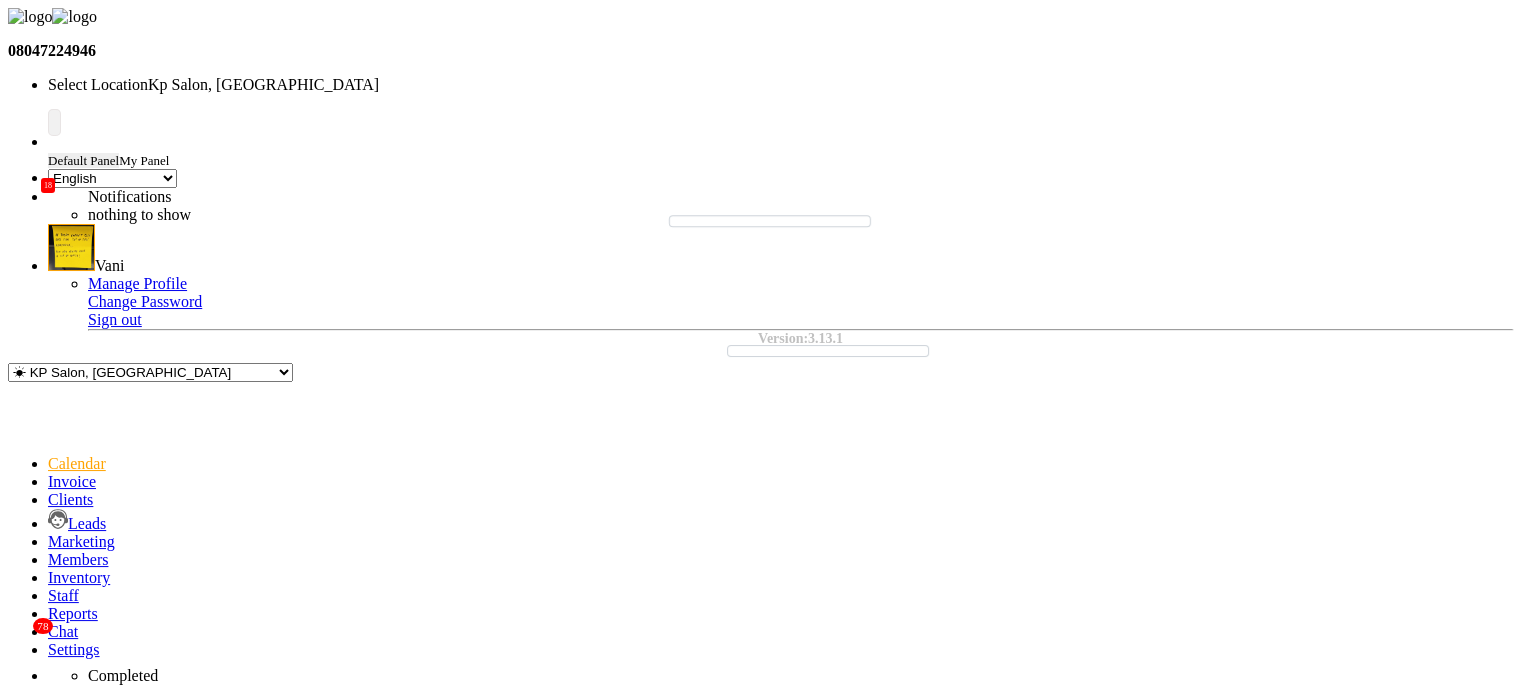 click on "Edit" at bounding box center [80, 2530] 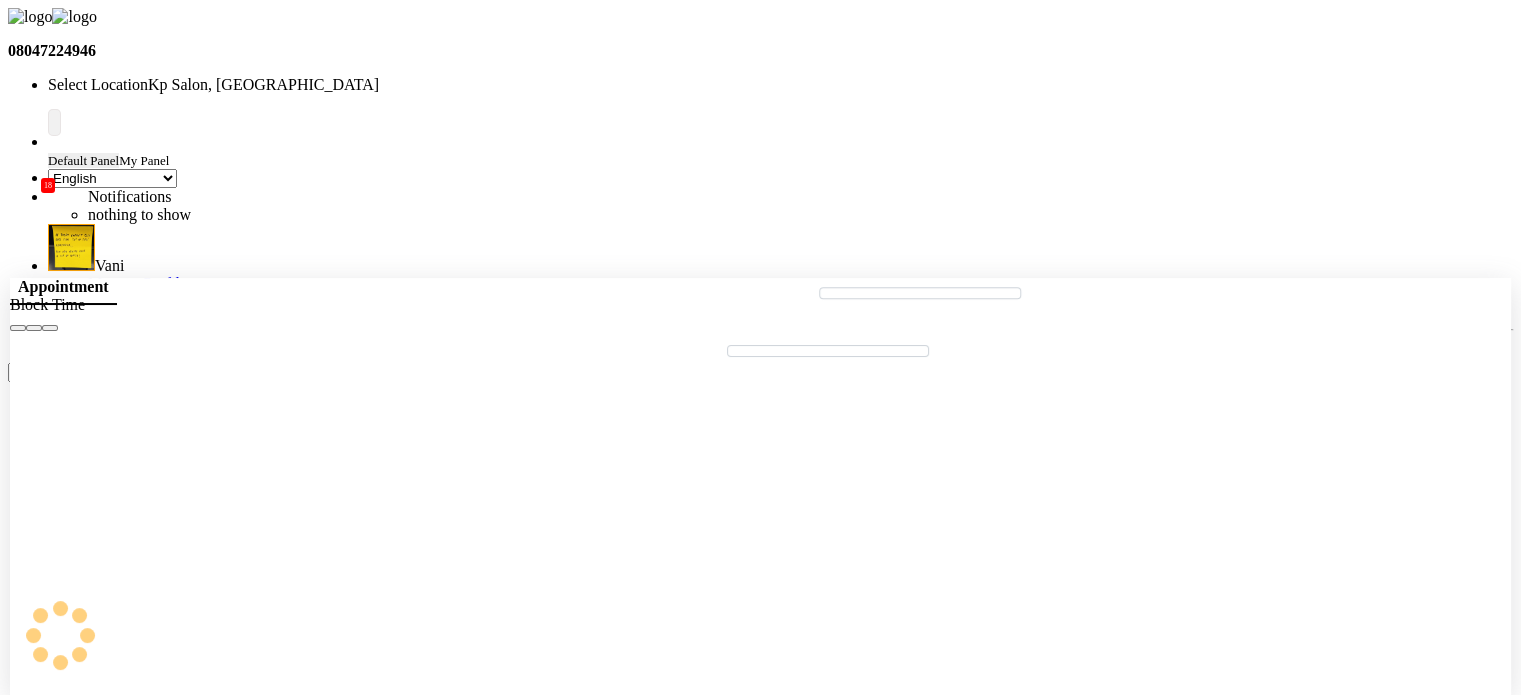 scroll, scrollTop: 0, scrollLeft: 0, axis: both 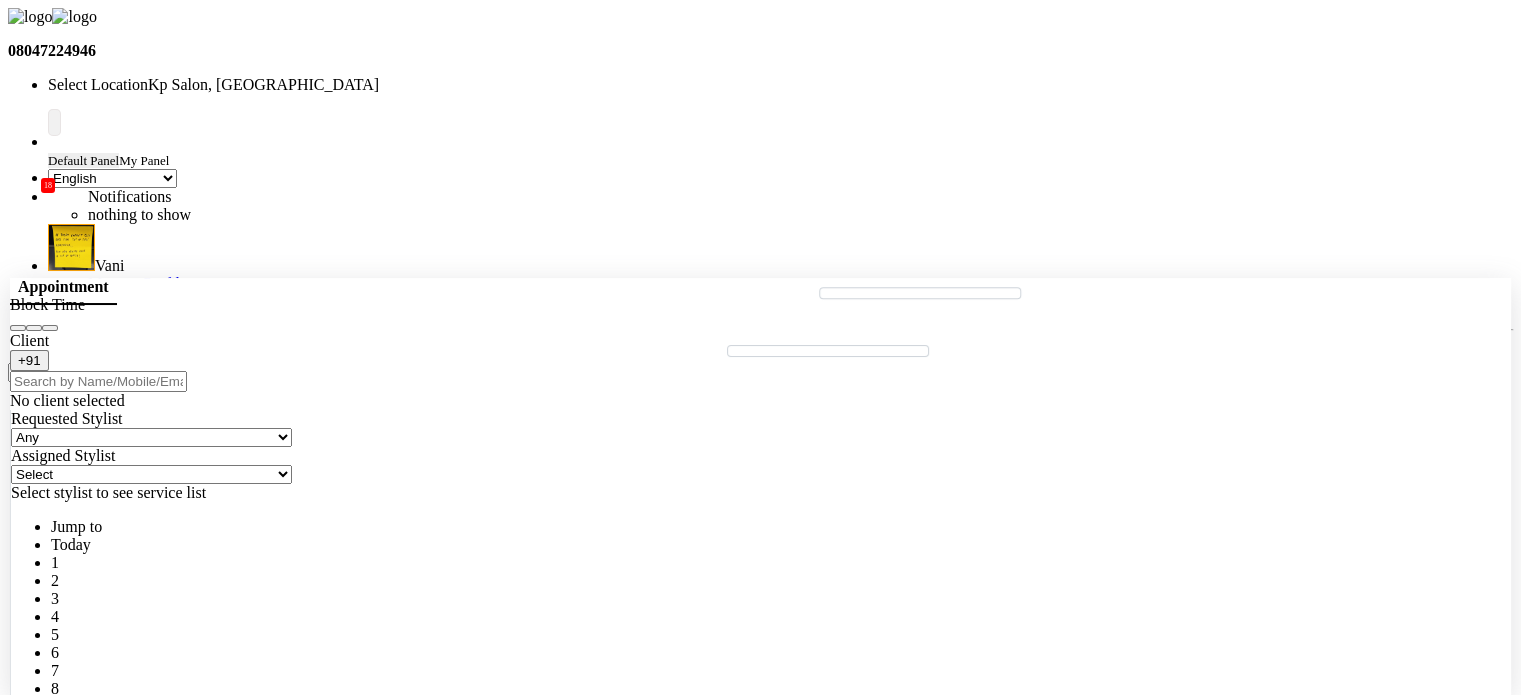 type on "[DATE]" 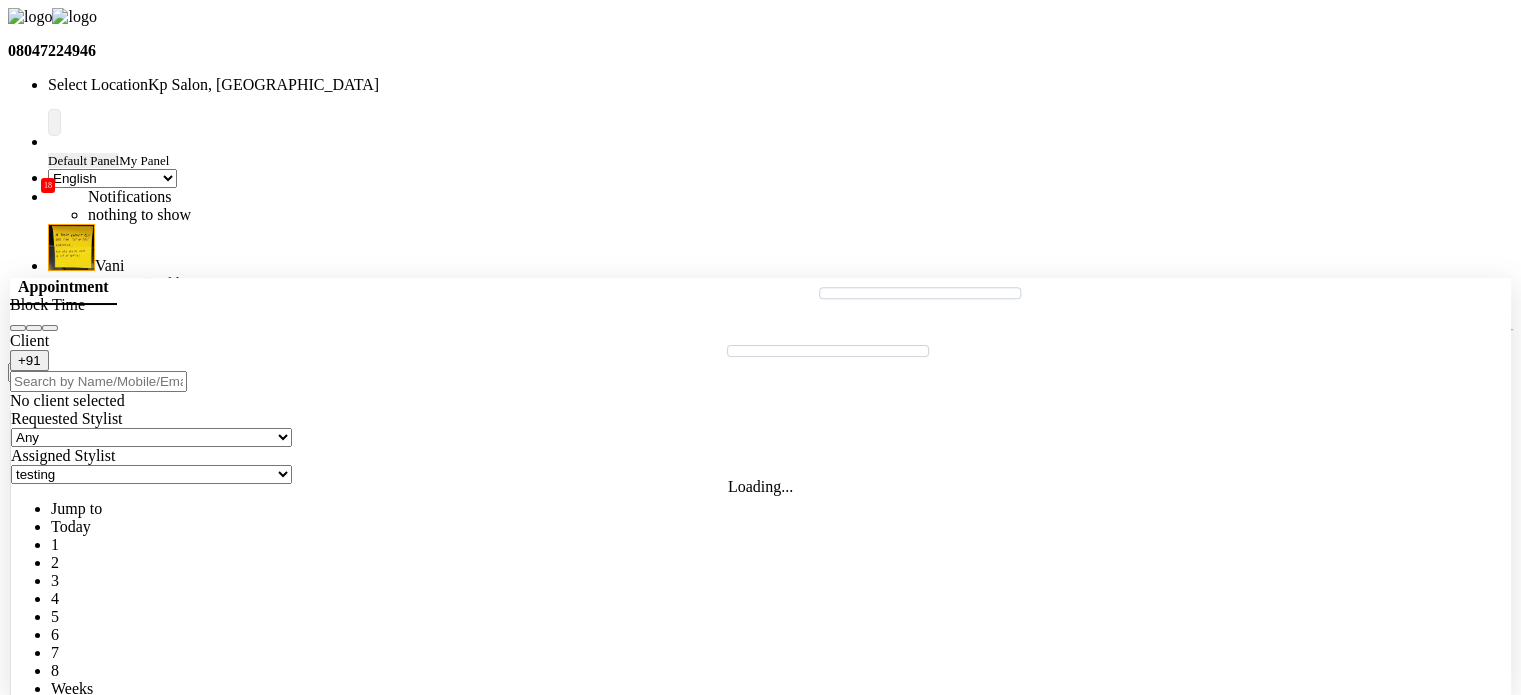 select on "215" 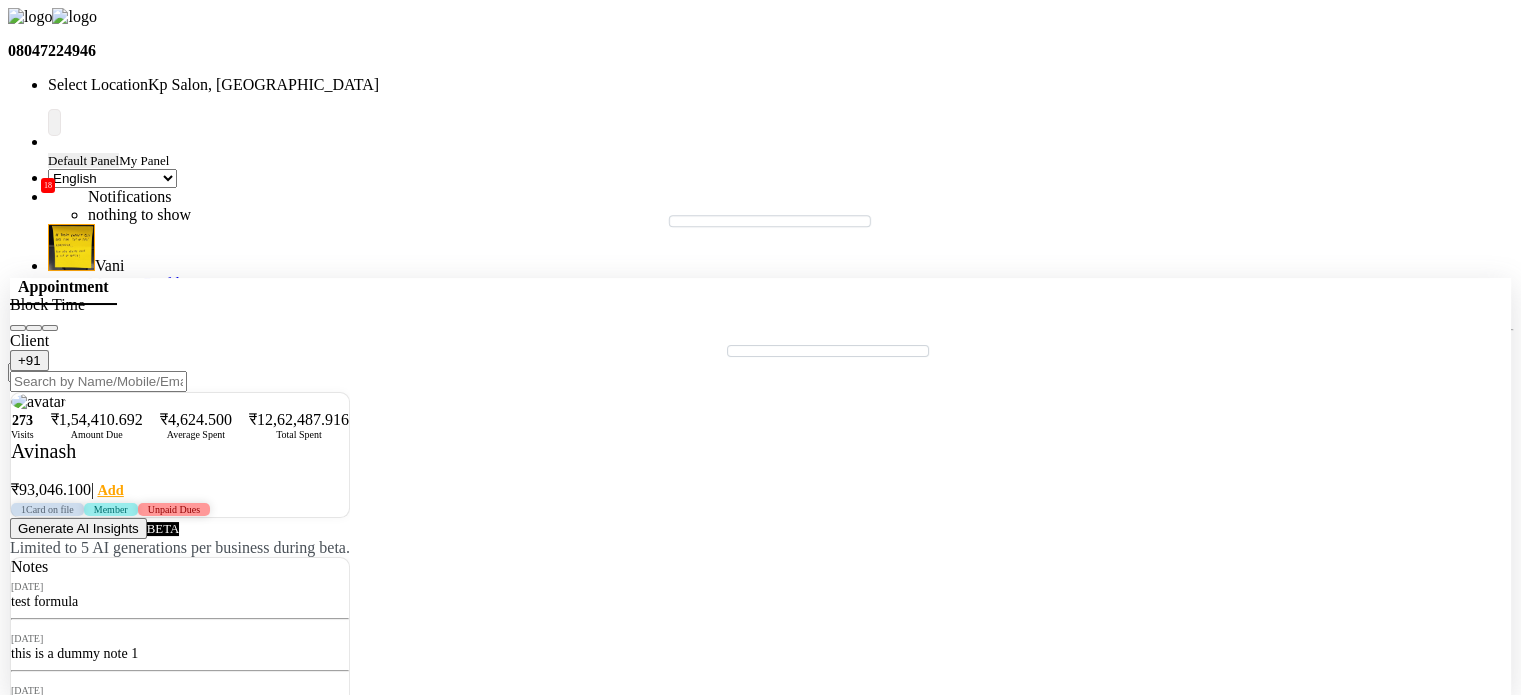 click at bounding box center (50, 328) 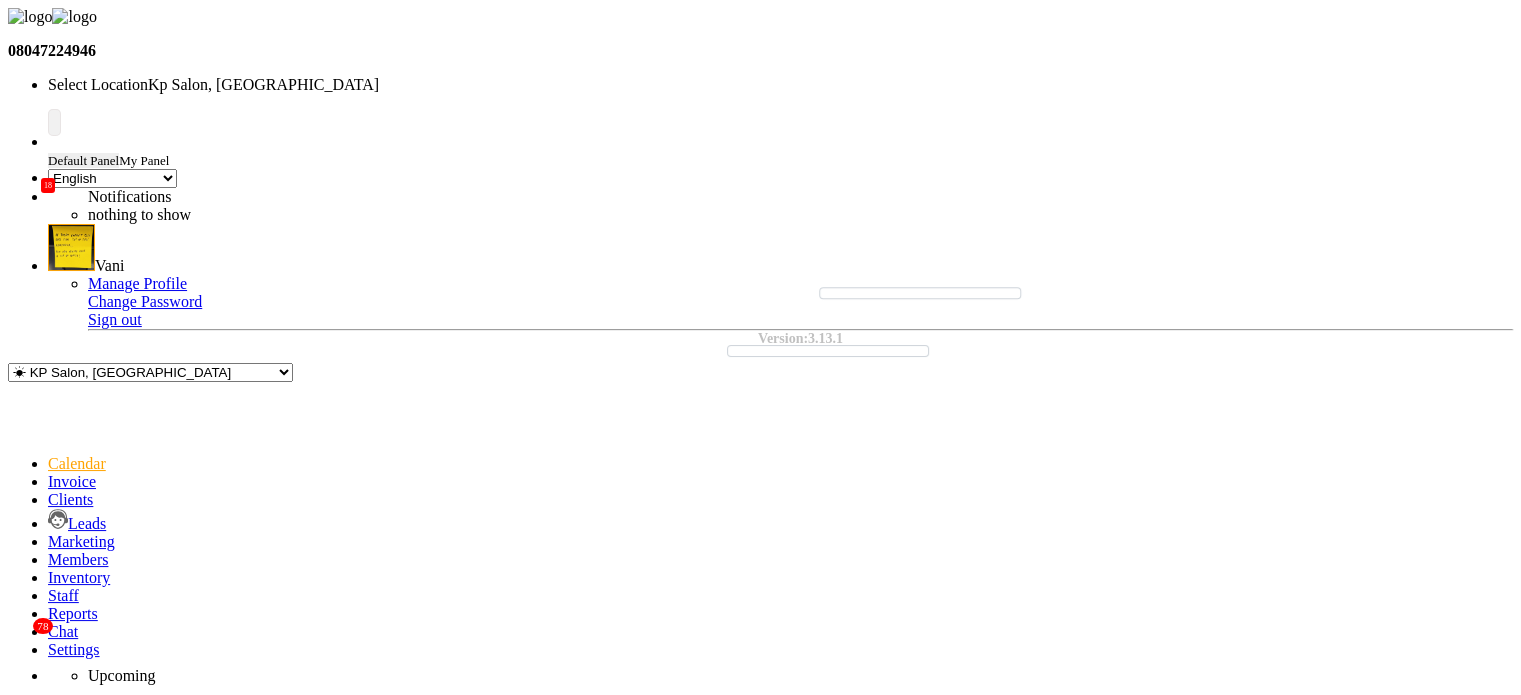 scroll, scrollTop: 495, scrollLeft: 0, axis: vertical 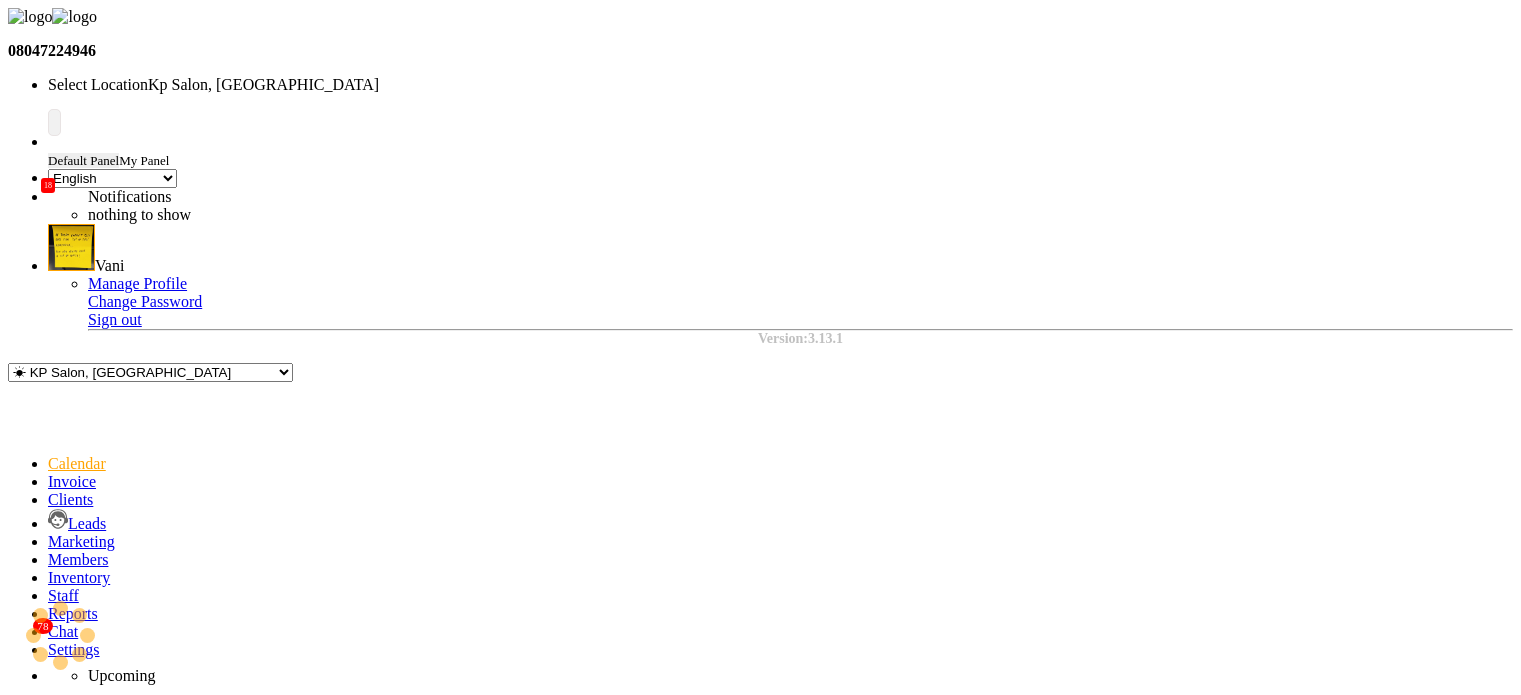 select on "en" 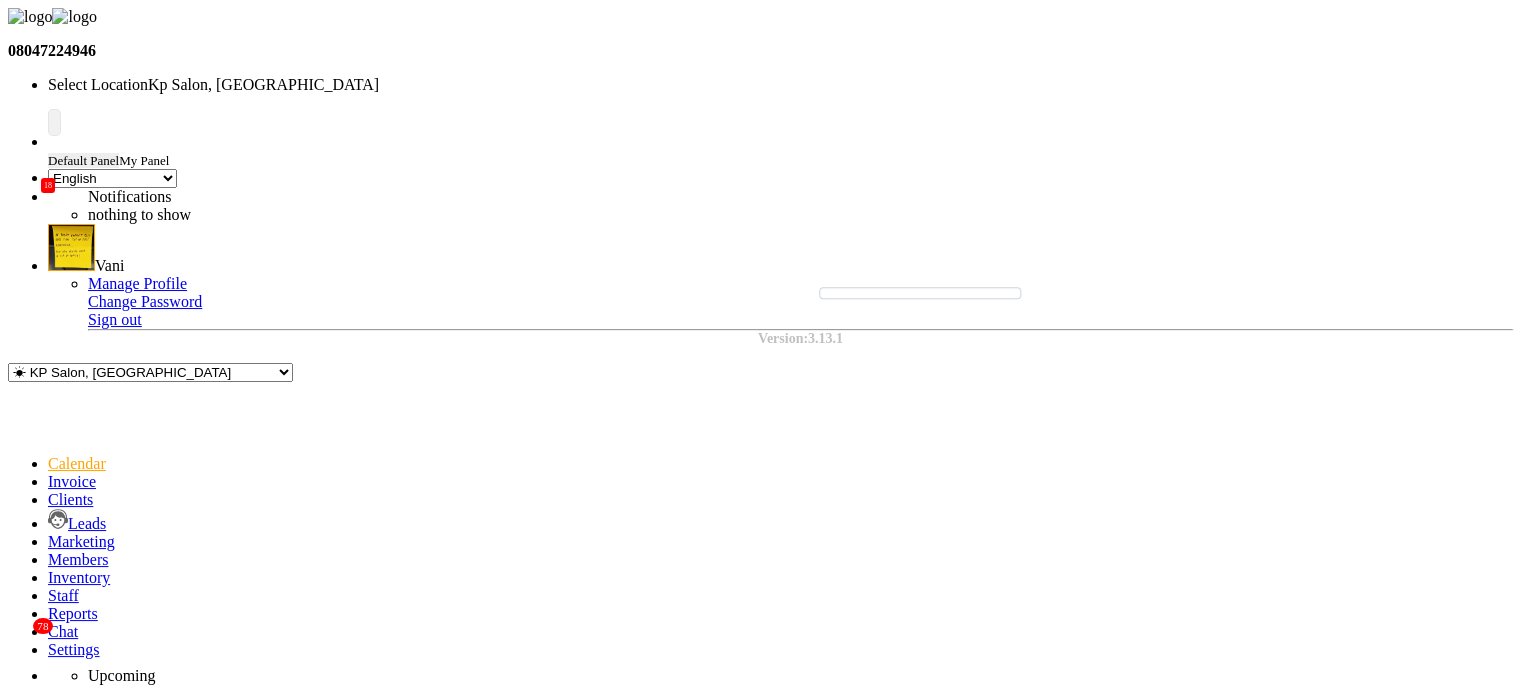 scroll, scrollTop: 523, scrollLeft: 0, axis: vertical 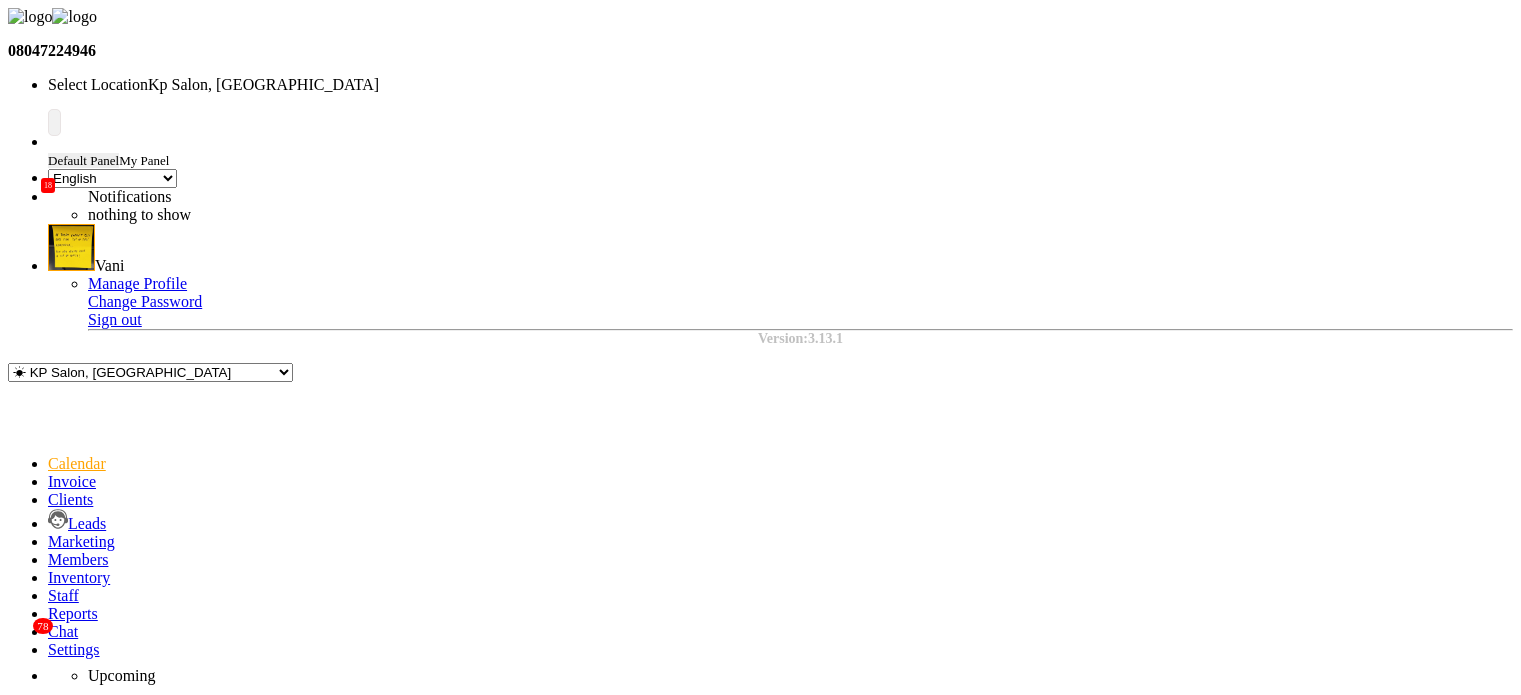 select on "en" 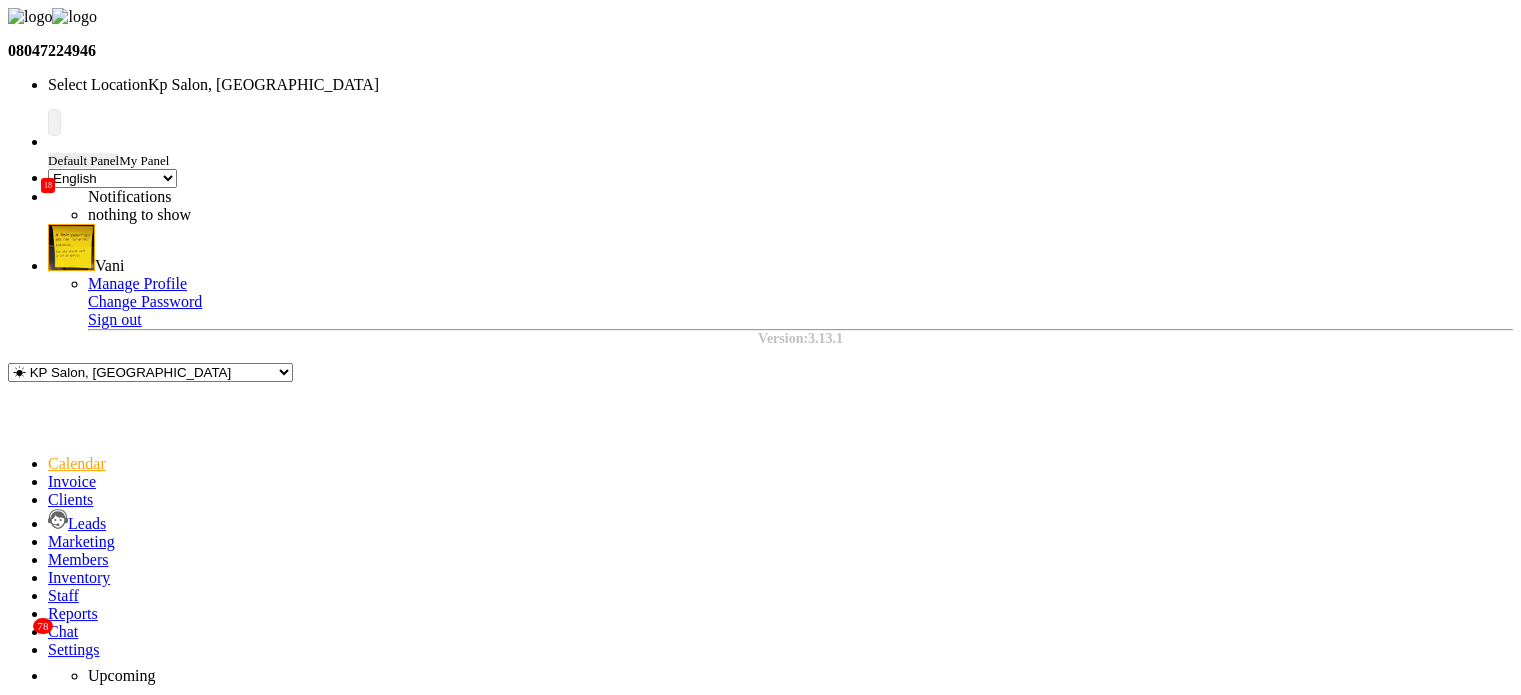 scroll, scrollTop: 488, scrollLeft: 0, axis: vertical 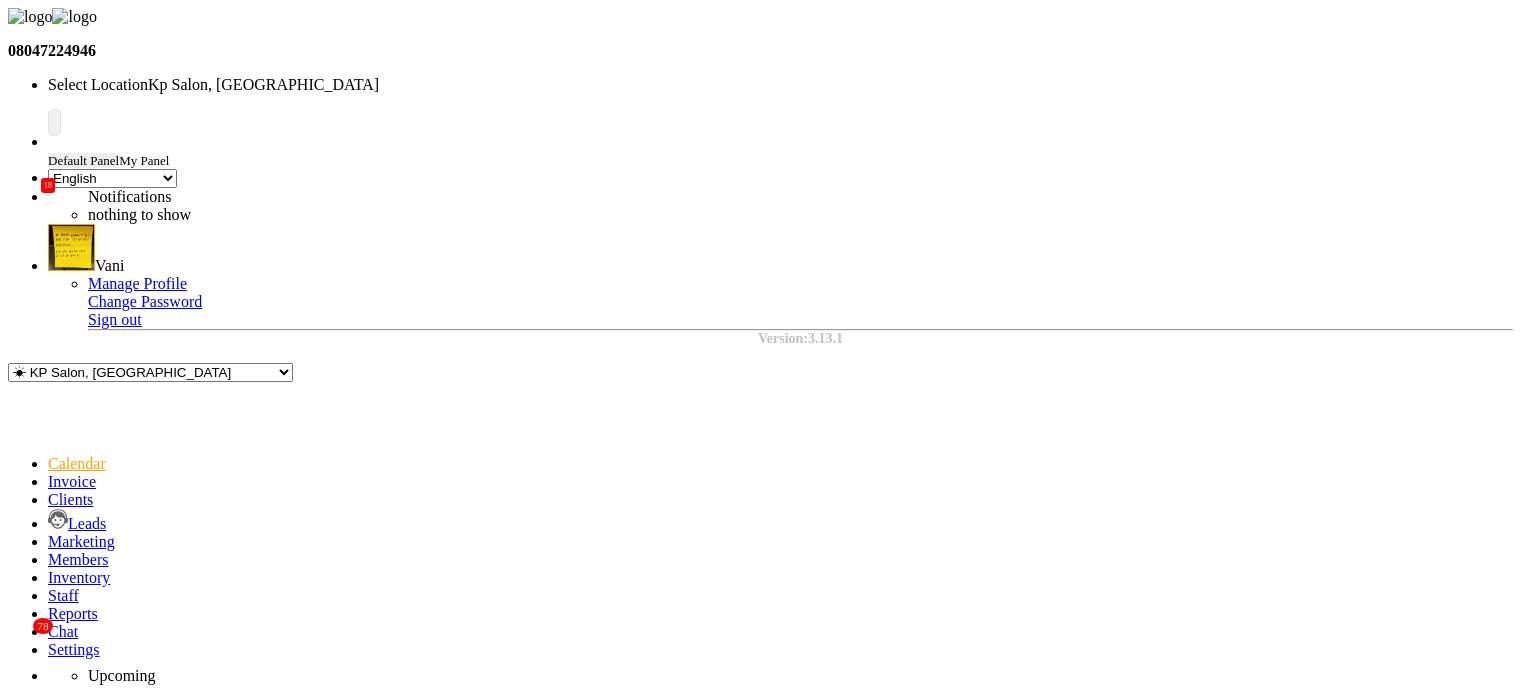 select on "en" 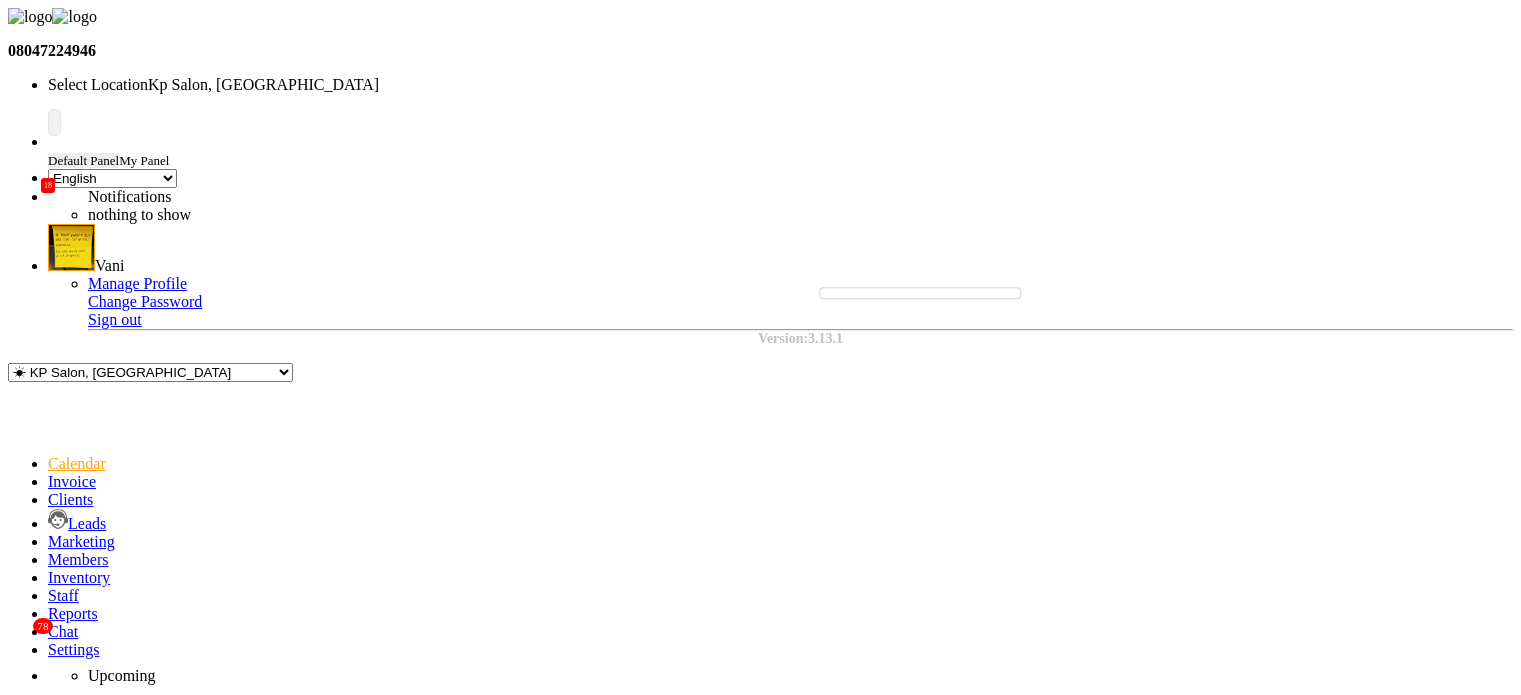 scroll, scrollTop: 548, scrollLeft: 0, axis: vertical 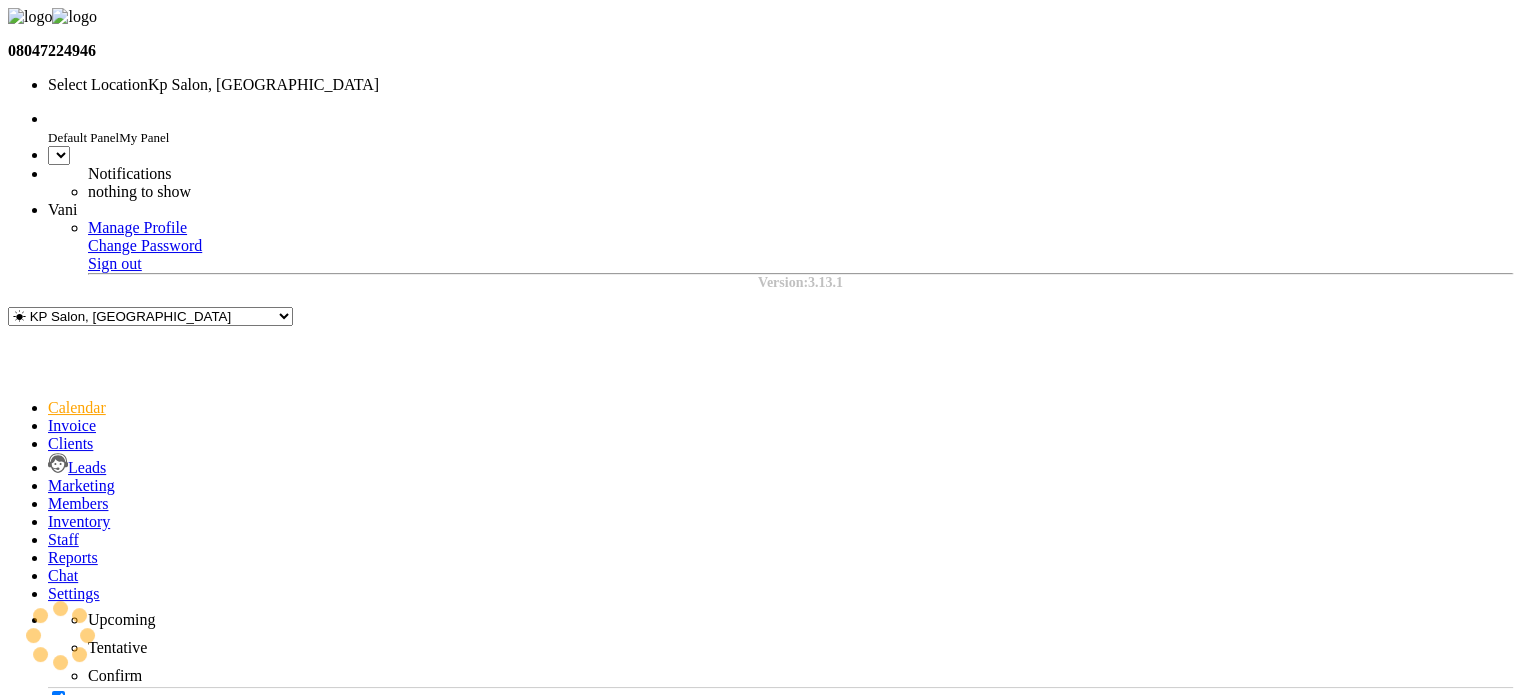 select on "en" 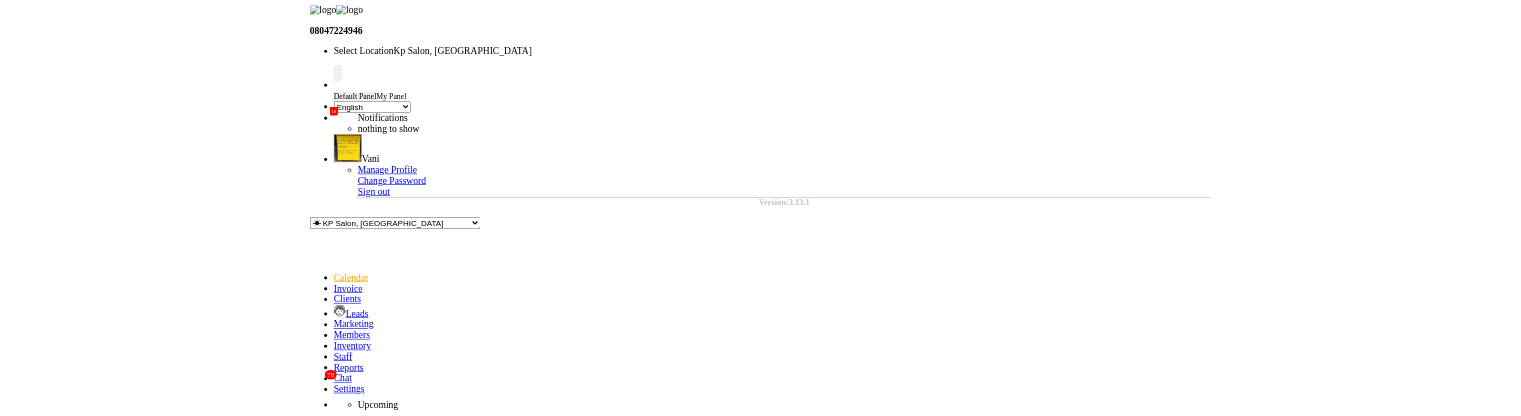 scroll, scrollTop: 488, scrollLeft: 0, axis: vertical 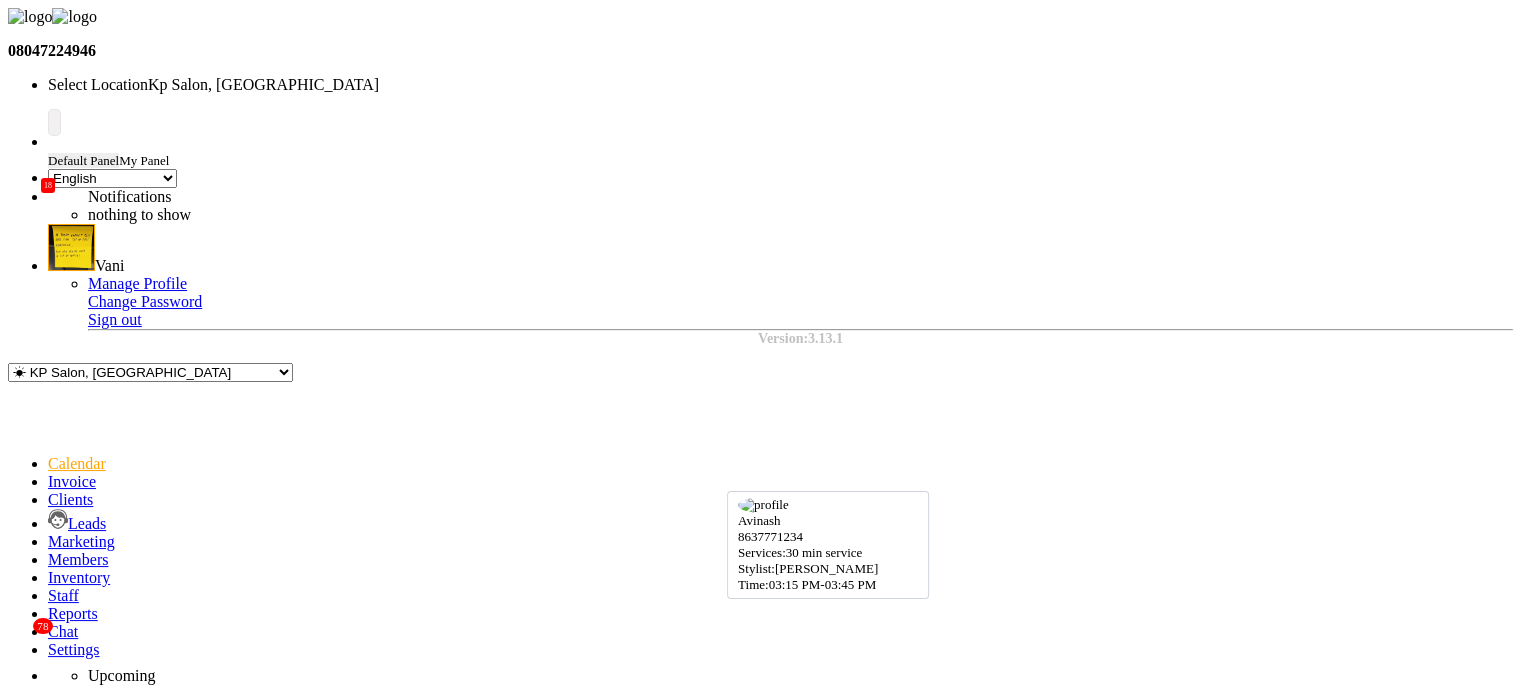click on "Avinash, 03:15 PM-03:45 PM, 30 min service" at bounding box center [562, 2147] 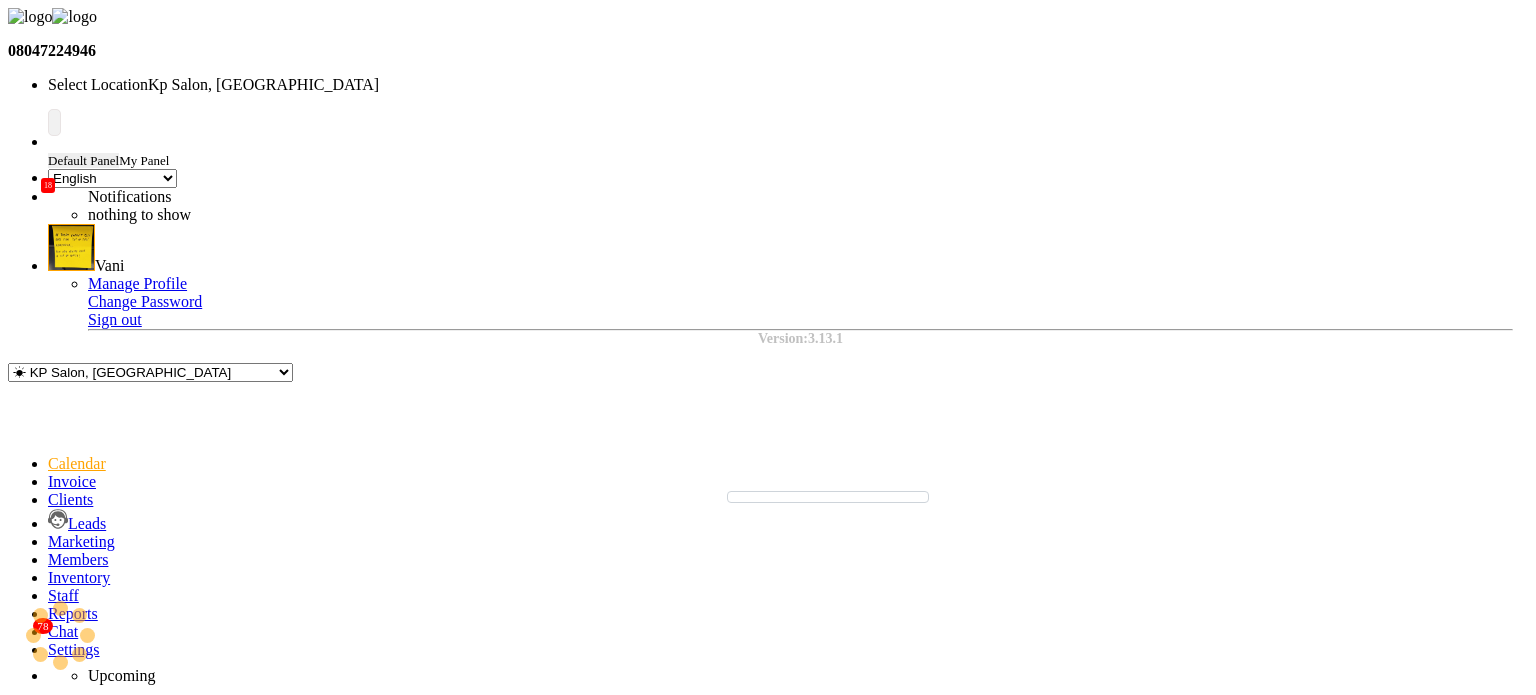 select on "7" 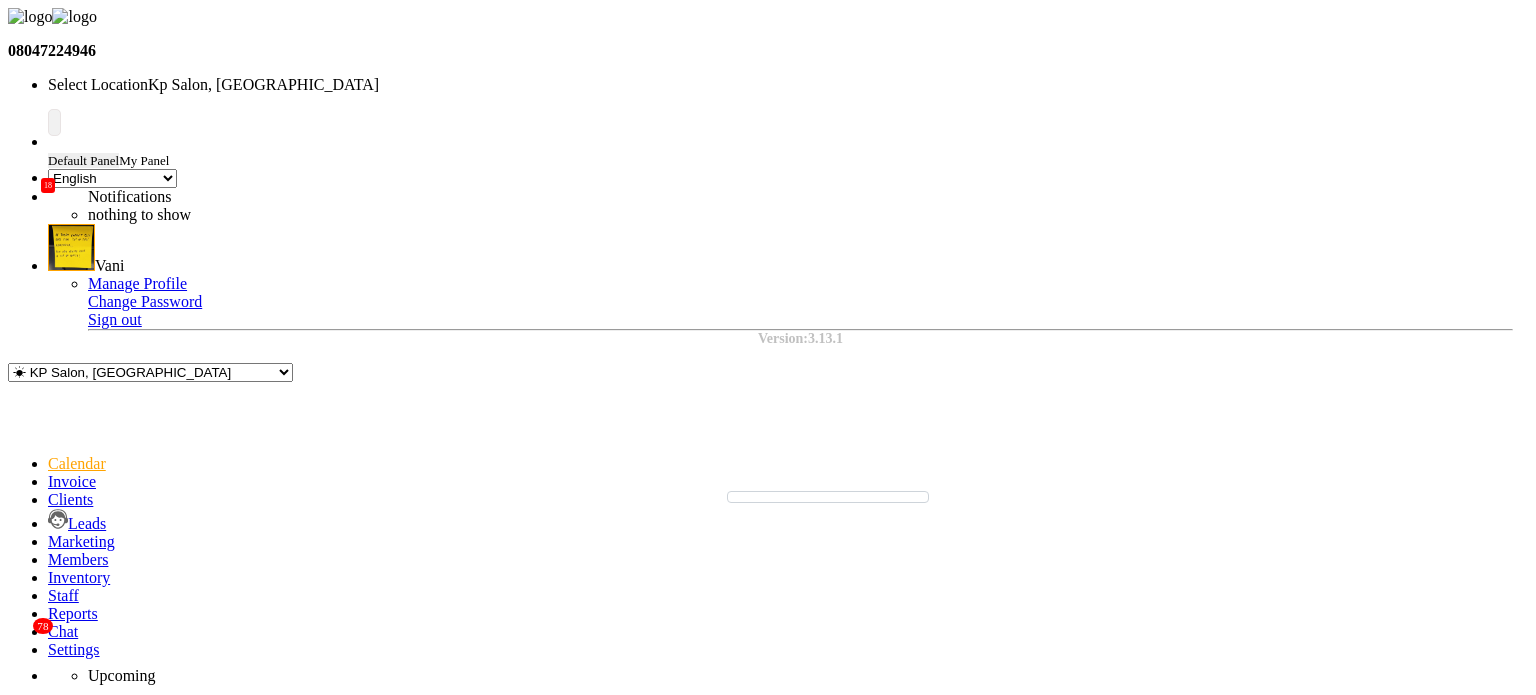 click on "Client Detail  Avinash    8637771234 Wallet : ₹93,046.100 Select CONFIRMED TENTATIVE Change in status will apply to all services. UPCOMING IN PROGRESS DROPPED COMPLETED CONFIRMED TENTATIVE CHECK-IN SERVICES APPOINTMENT NOTES CLIENT NOTES CONSUMPTION Booked by Family Stylist Req. Stylist Services Time Status  Avinash  - Aashish -  30 min service   3:15 PM-3:45 PM   Avinash  - testing -  30 min service   11:30 PM-12:00 PM" 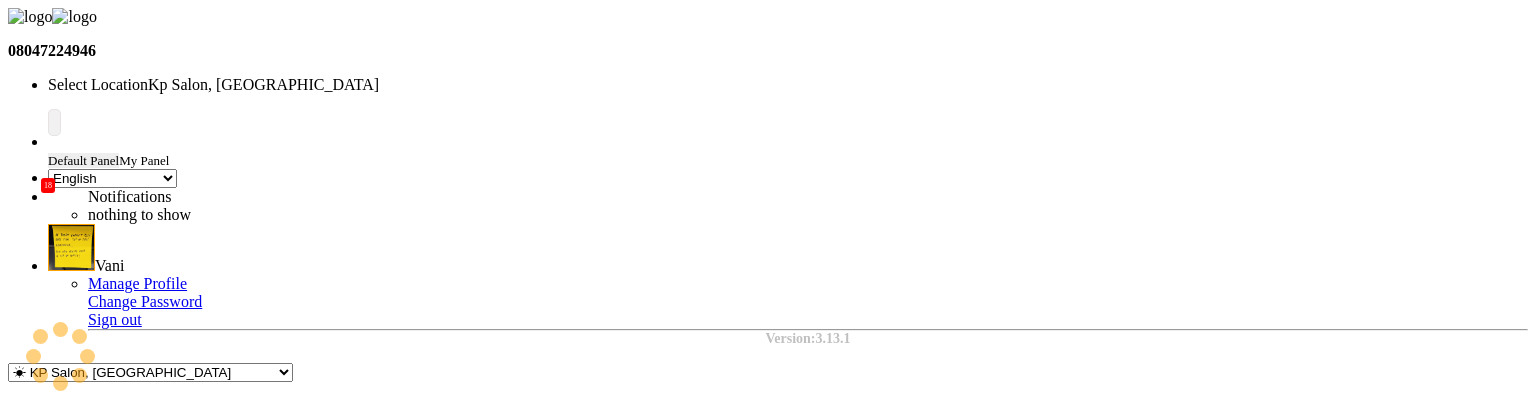 select on "en" 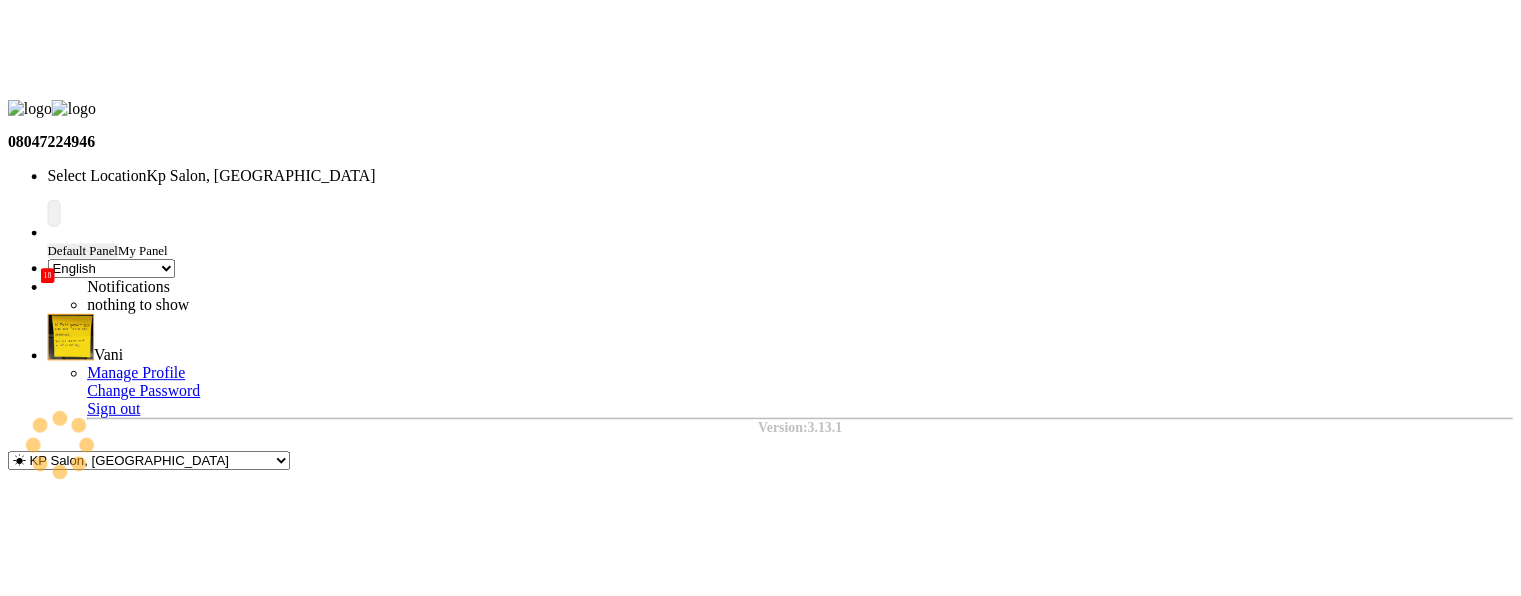 scroll, scrollTop: 0, scrollLeft: 0, axis: both 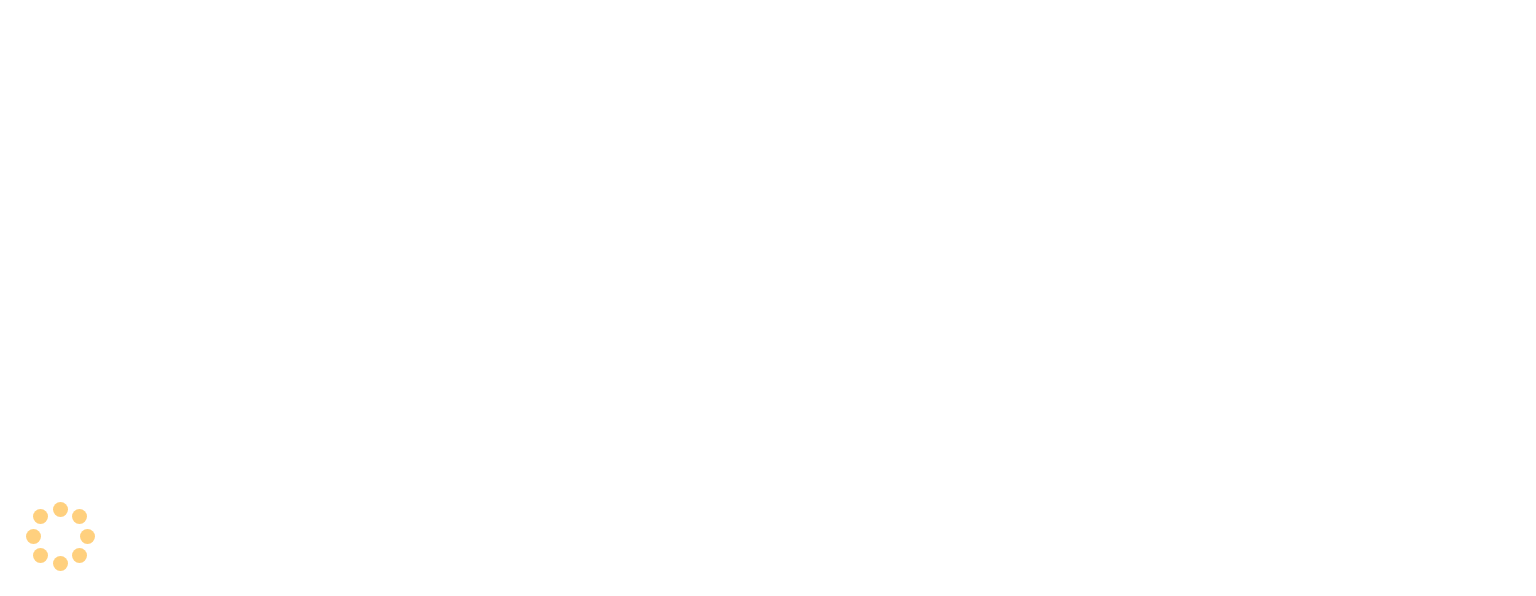 select on "en" 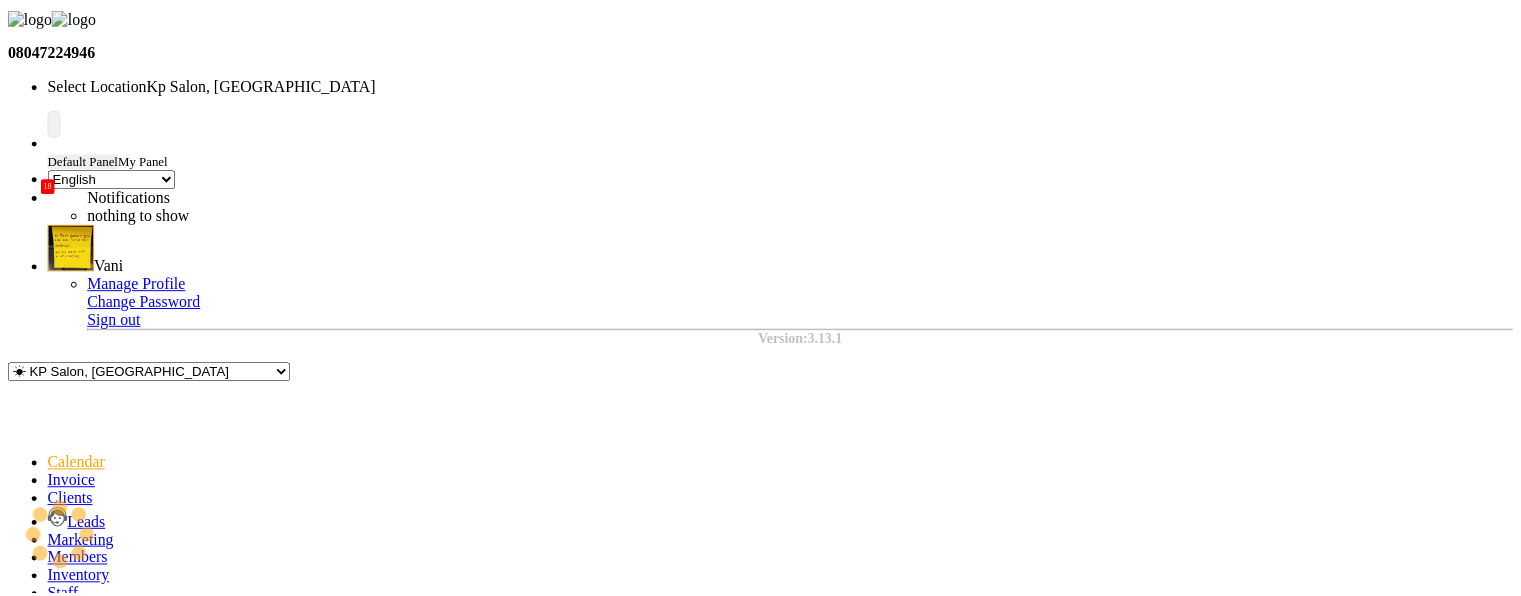 scroll, scrollTop: 0, scrollLeft: 0, axis: both 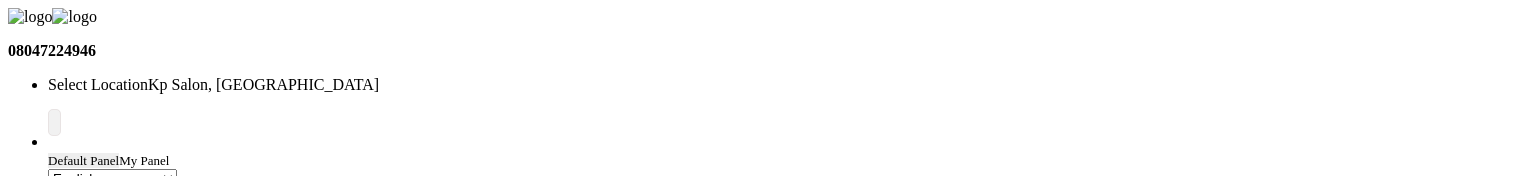 select on "en" 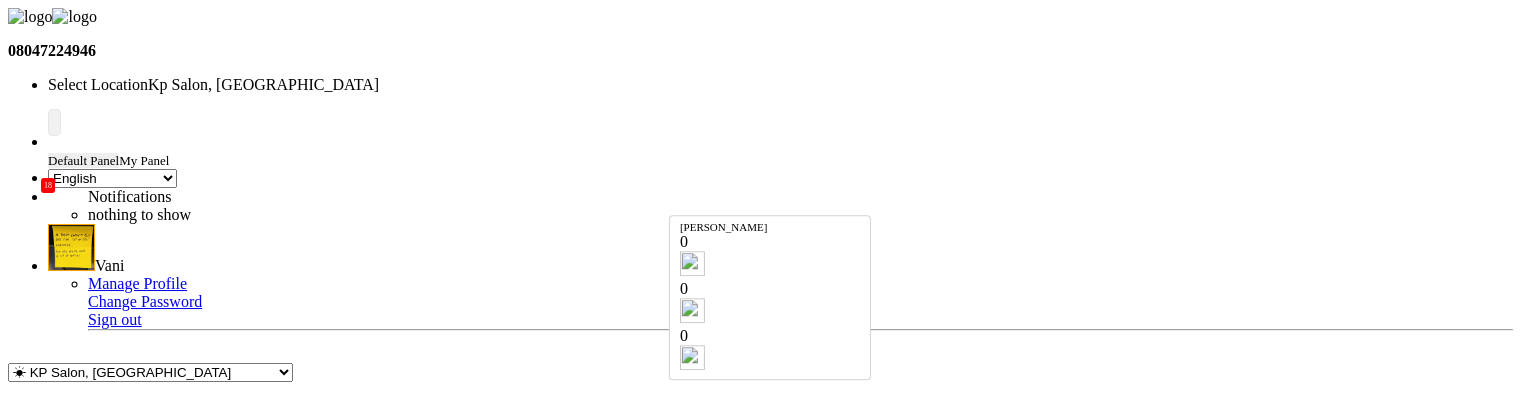 scroll, scrollTop: 1, scrollLeft: 0, axis: vertical 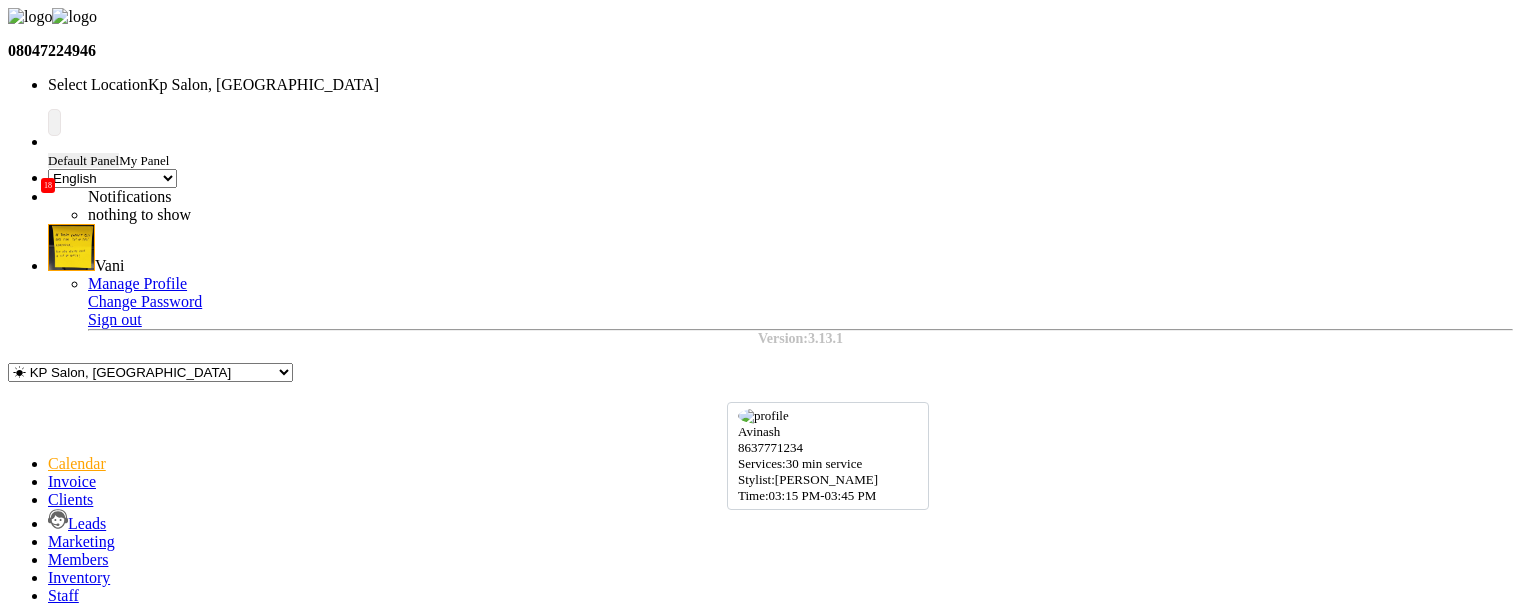 select on "en" 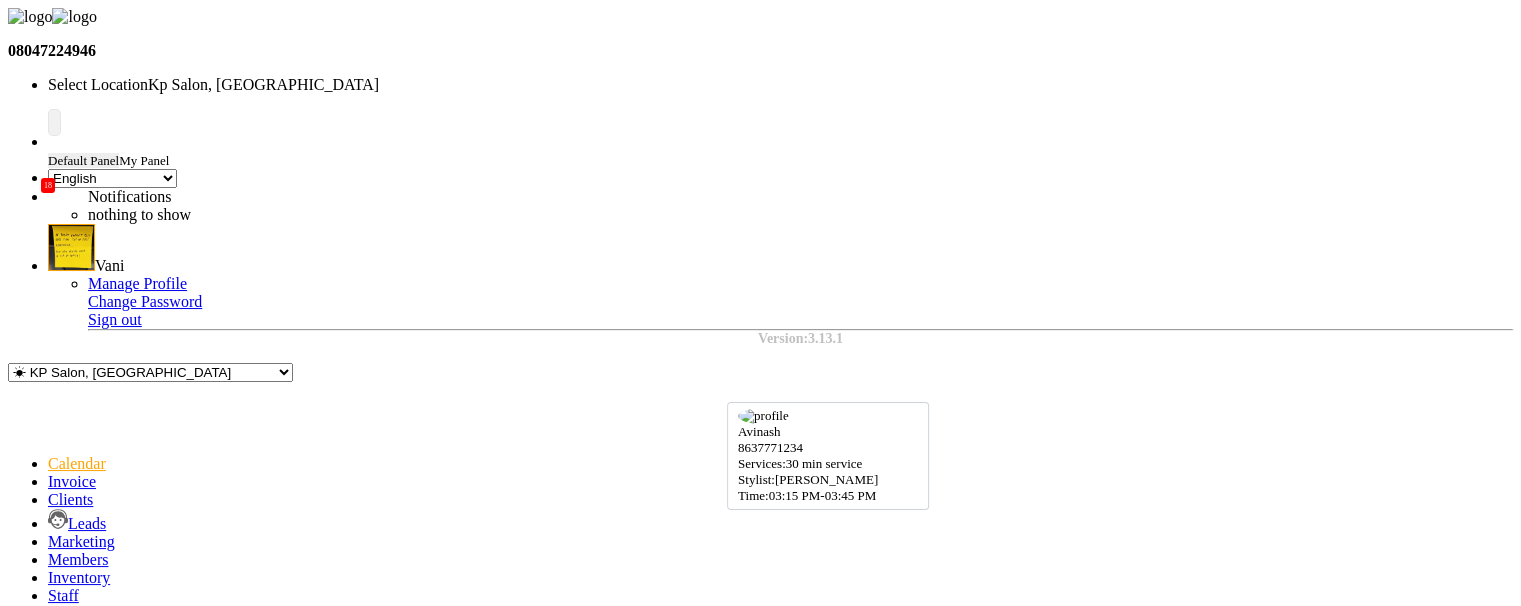 scroll, scrollTop: 572, scrollLeft: 0, axis: vertical 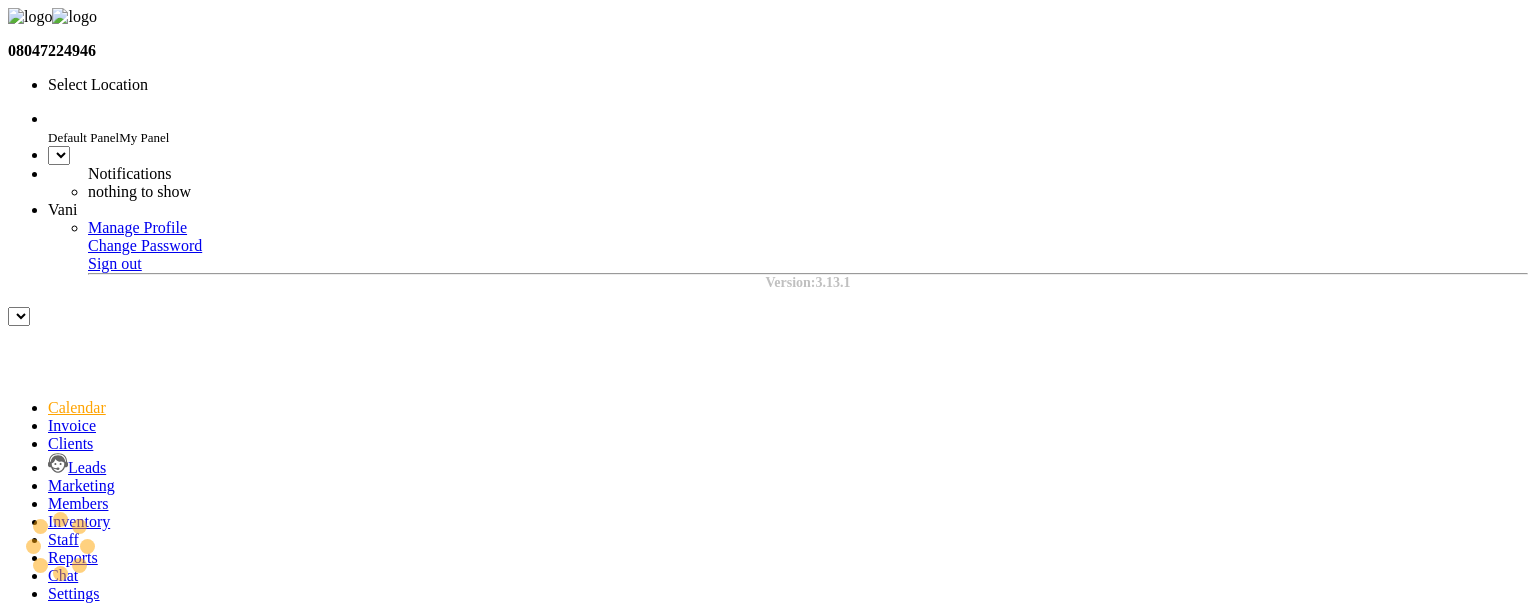 select on "en" 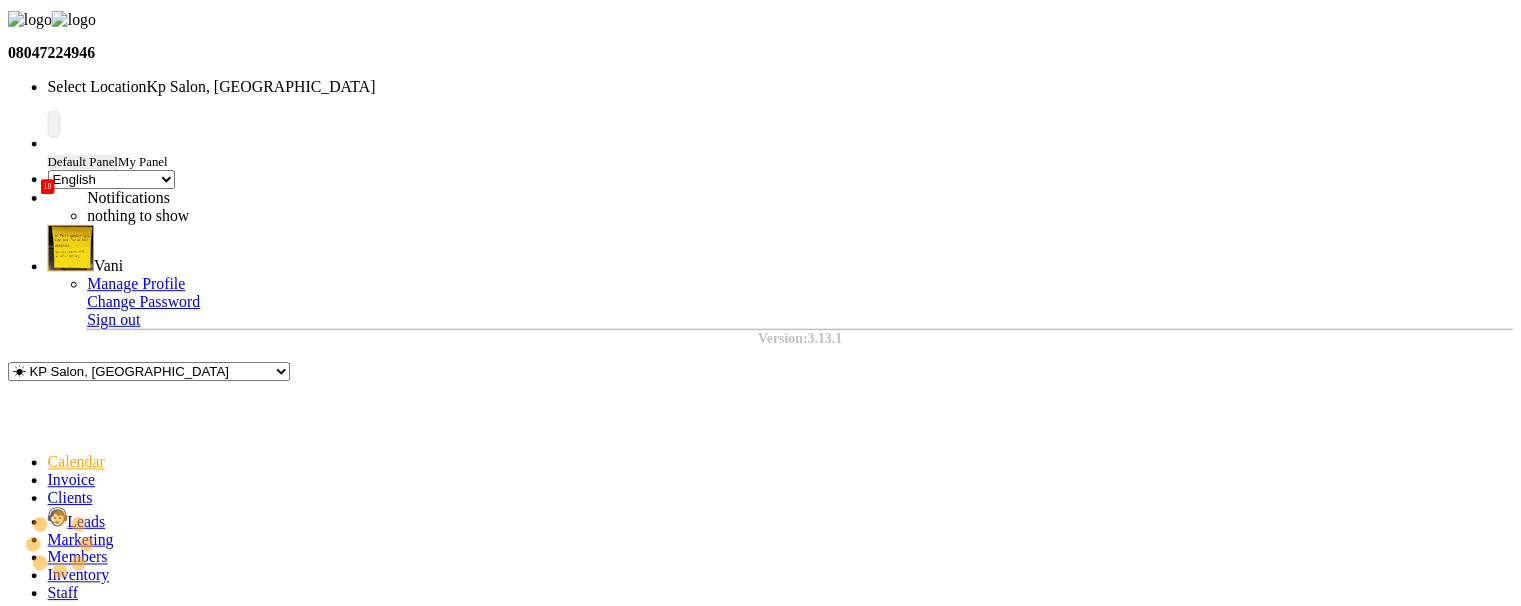 scroll, scrollTop: 0, scrollLeft: 0, axis: both 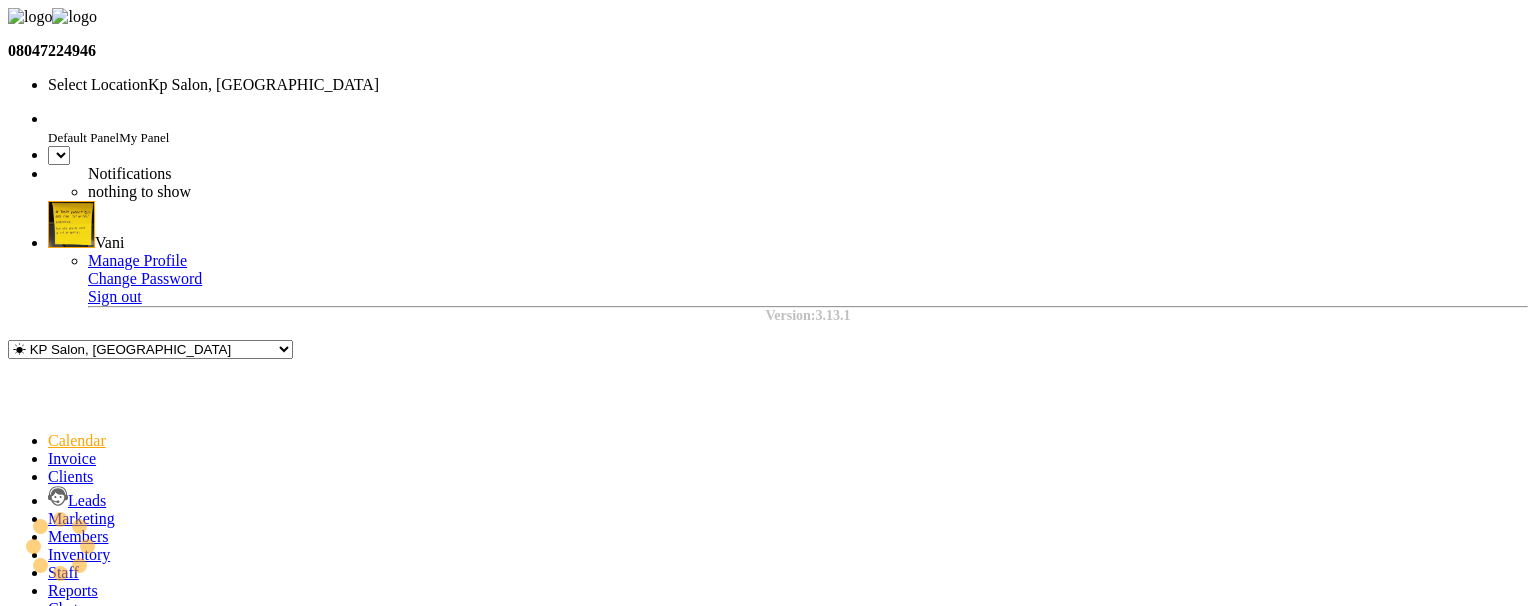 select on "en" 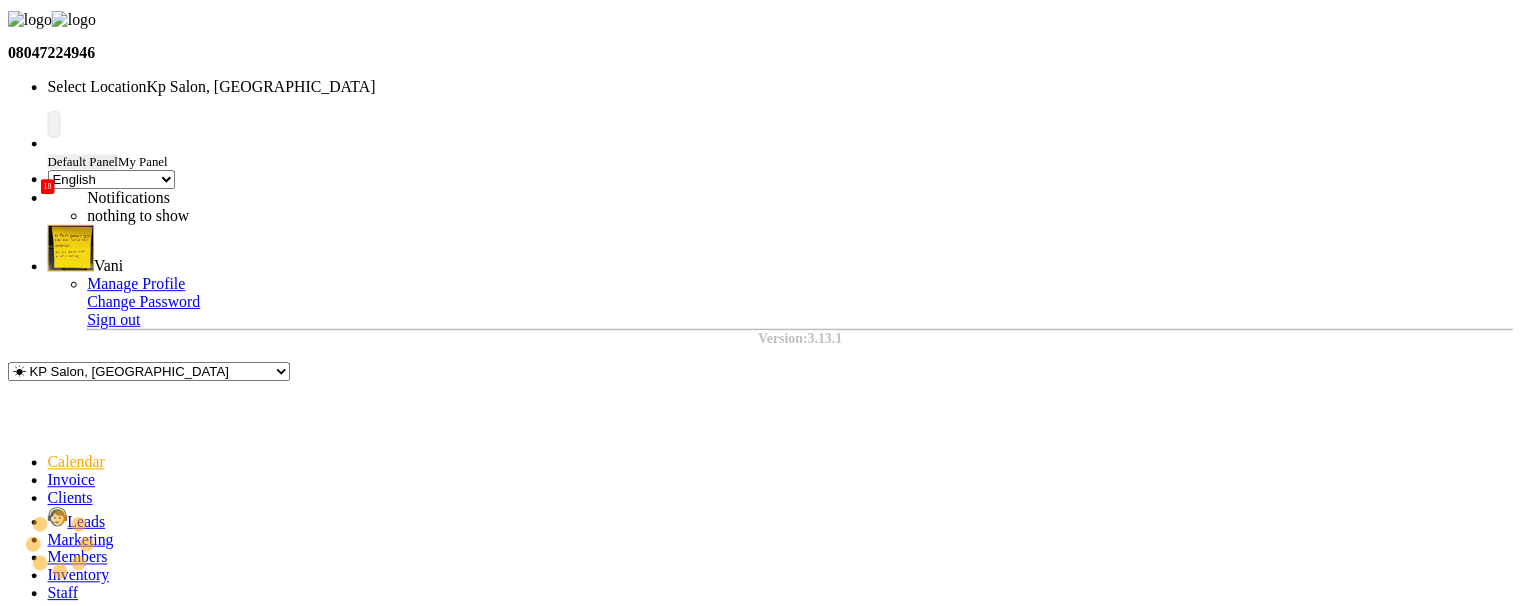 scroll, scrollTop: 0, scrollLeft: 0, axis: both 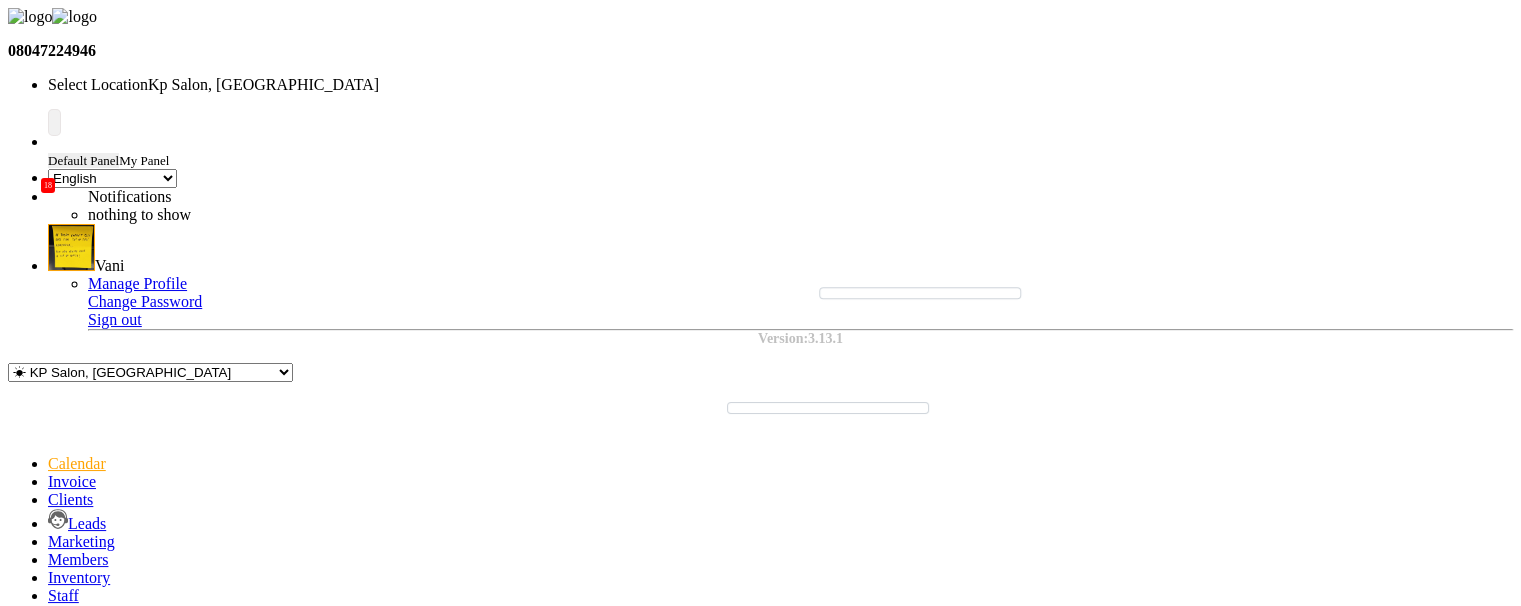 click on "Edit" at bounding box center [80, 2308] 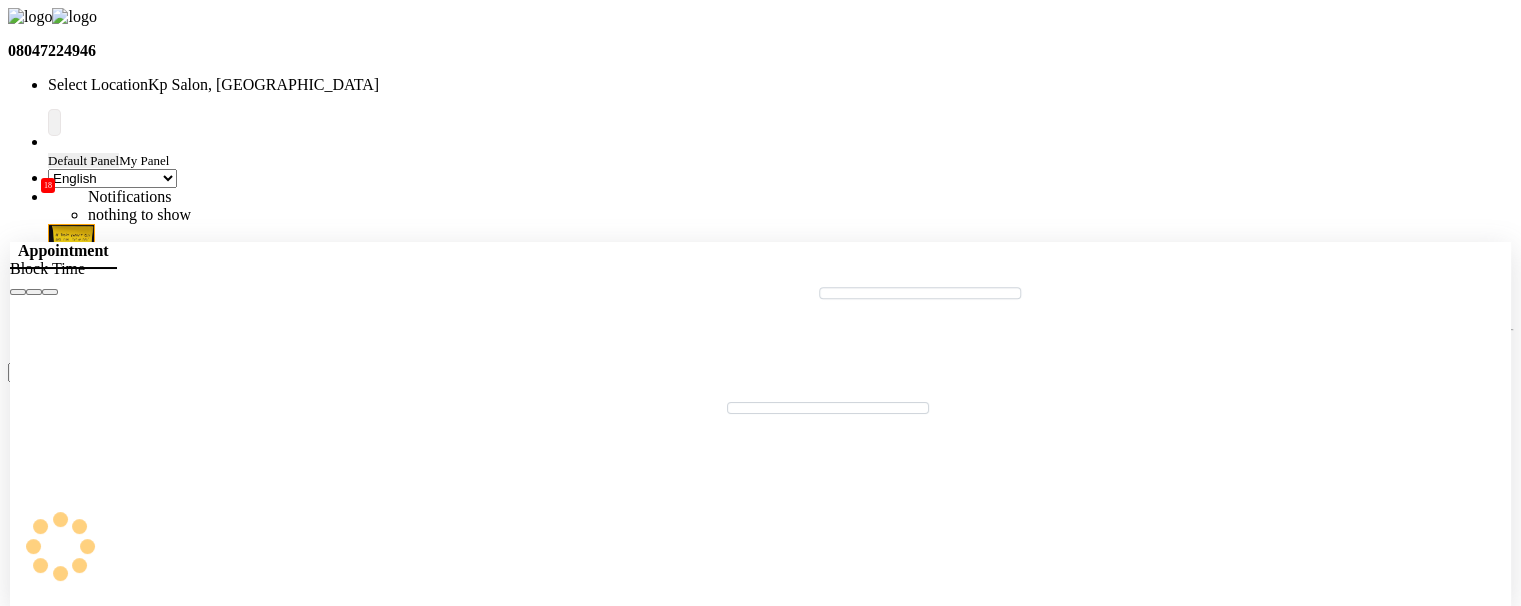 scroll, scrollTop: 0, scrollLeft: 0, axis: both 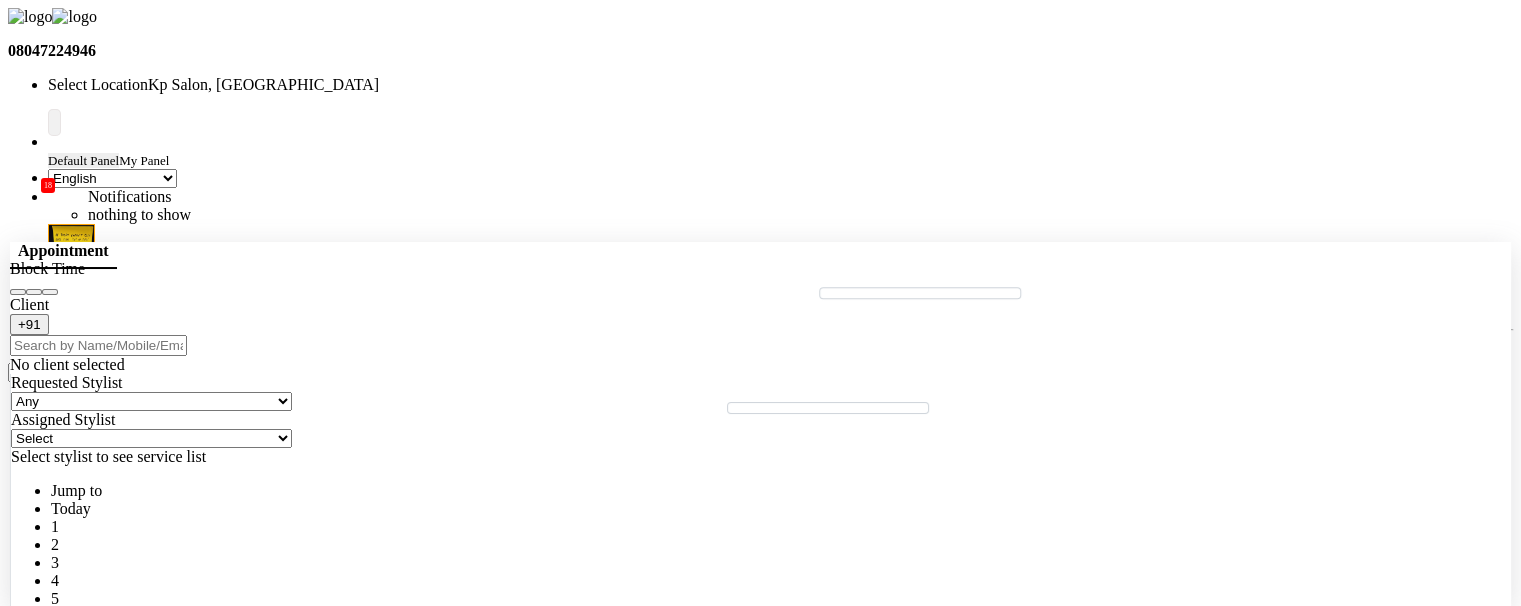 type on "Jul 02, 2025" 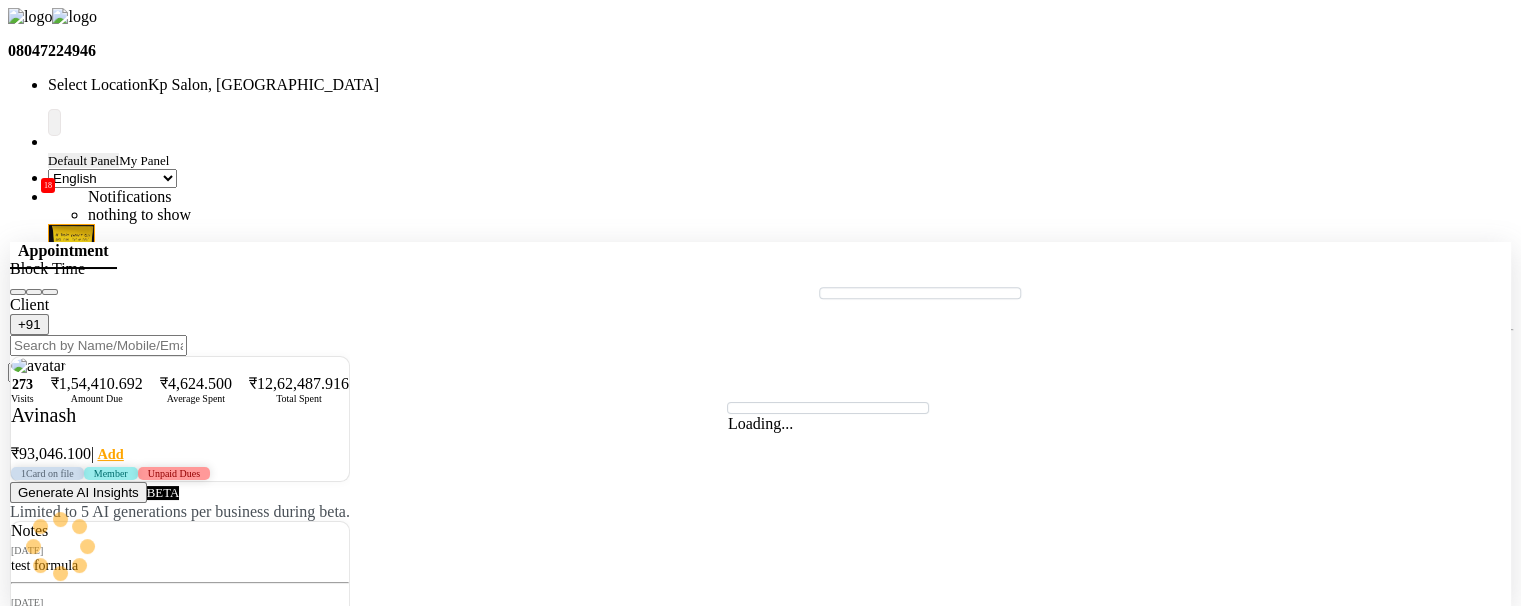 select on "1800" 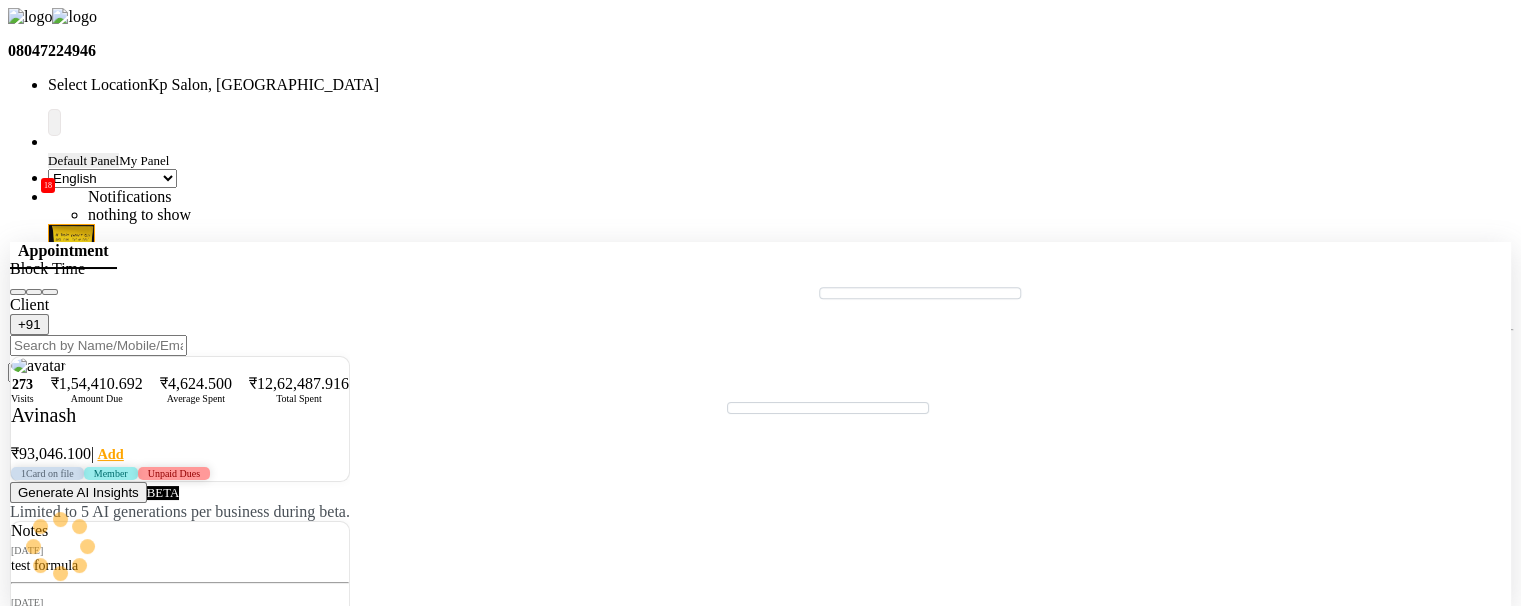 scroll, scrollTop: 0, scrollLeft: 0, axis: both 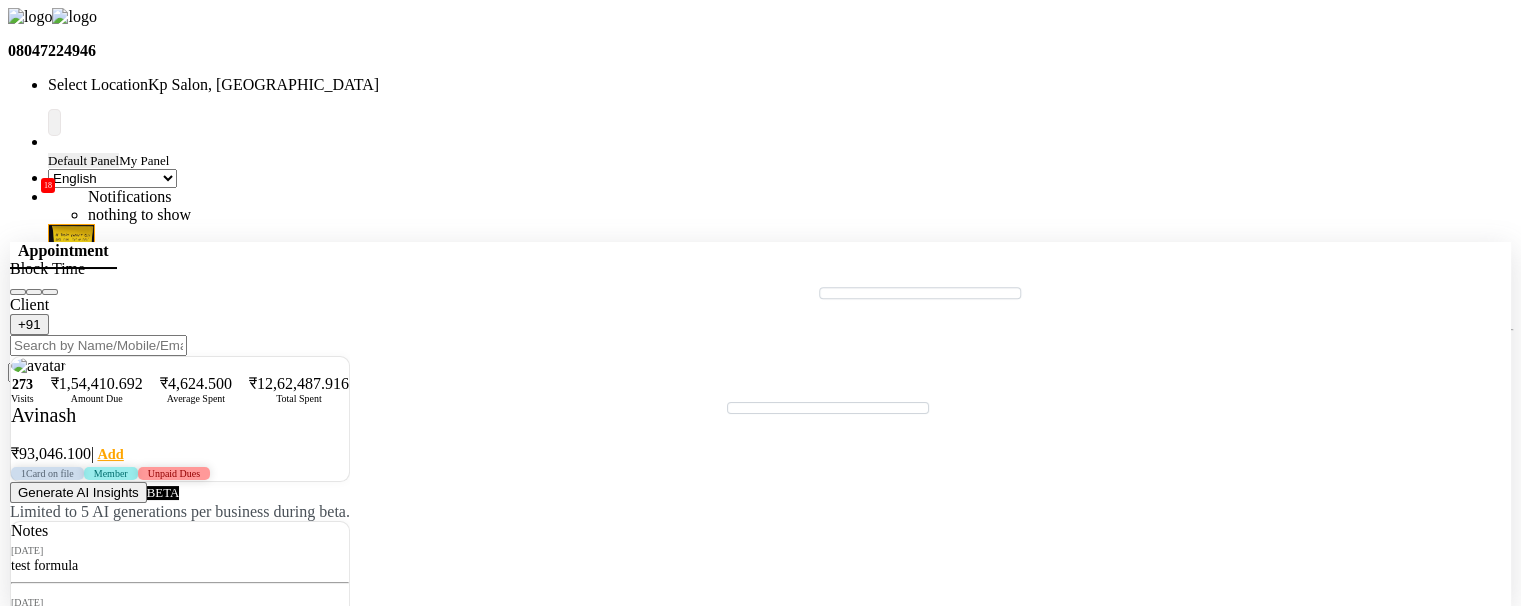 click at bounding box center [50, 292] 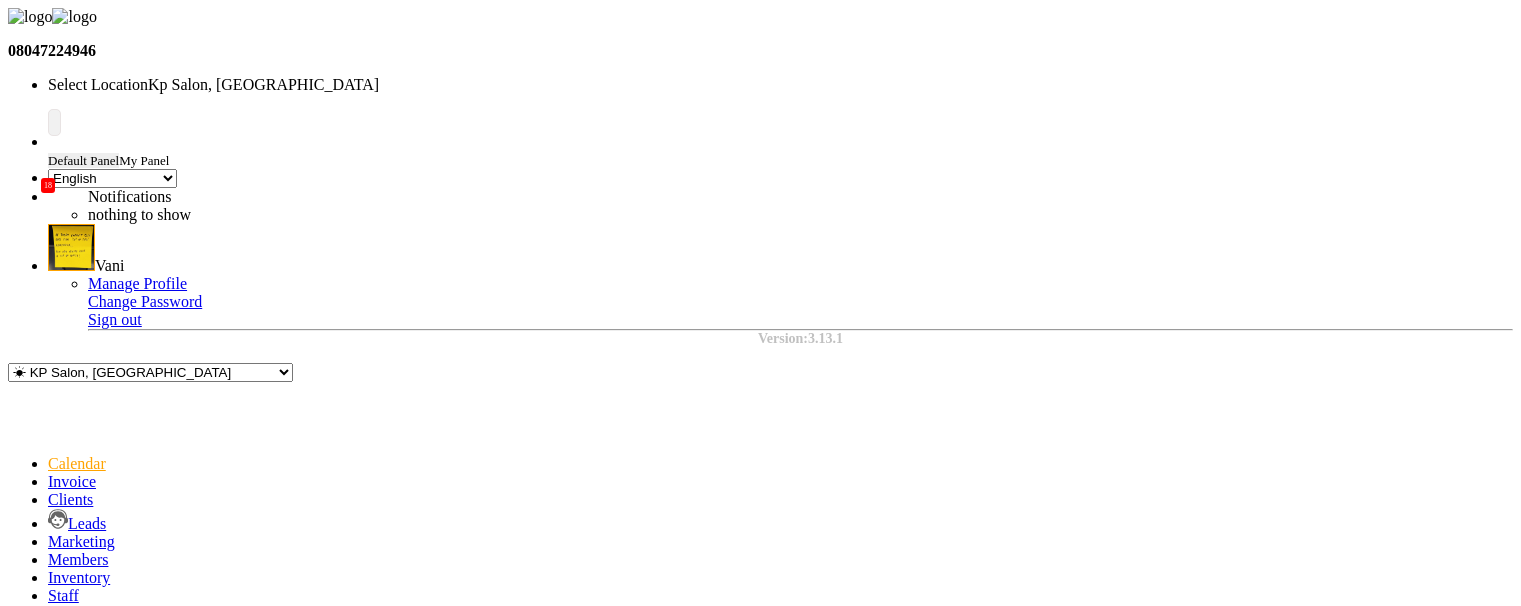 select on "en" 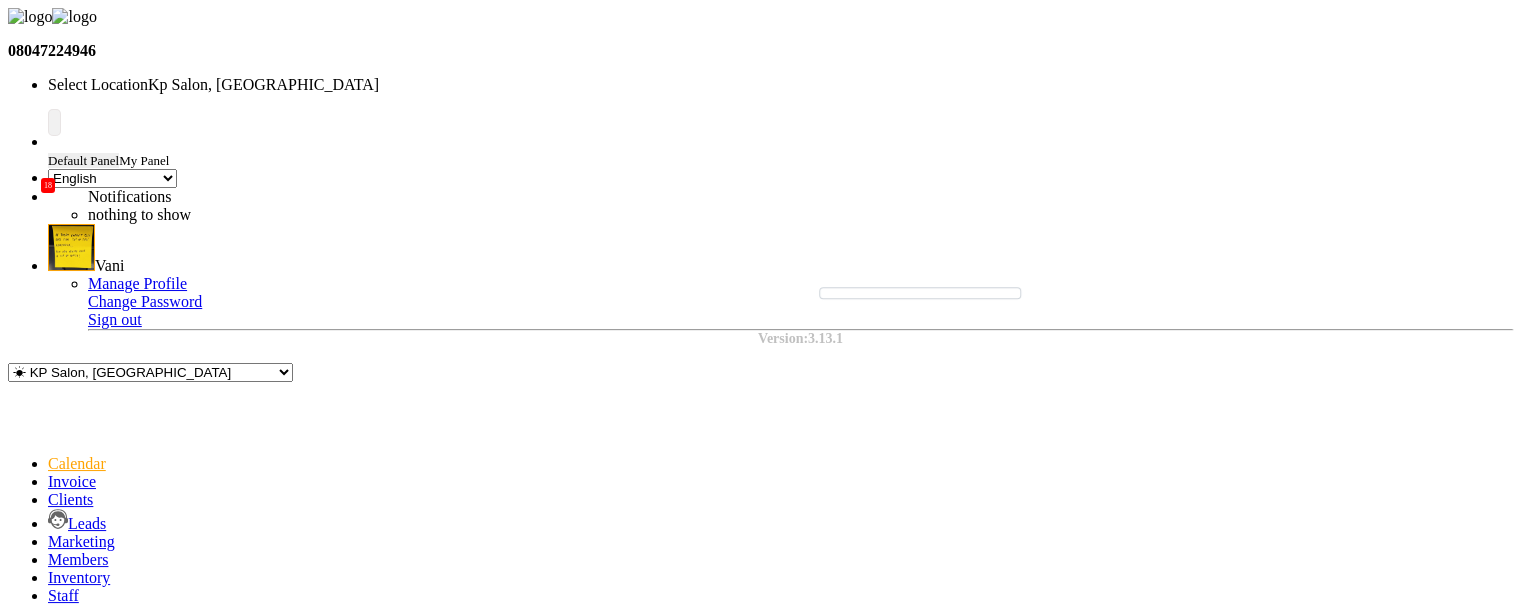 scroll, scrollTop: 480, scrollLeft: 0, axis: vertical 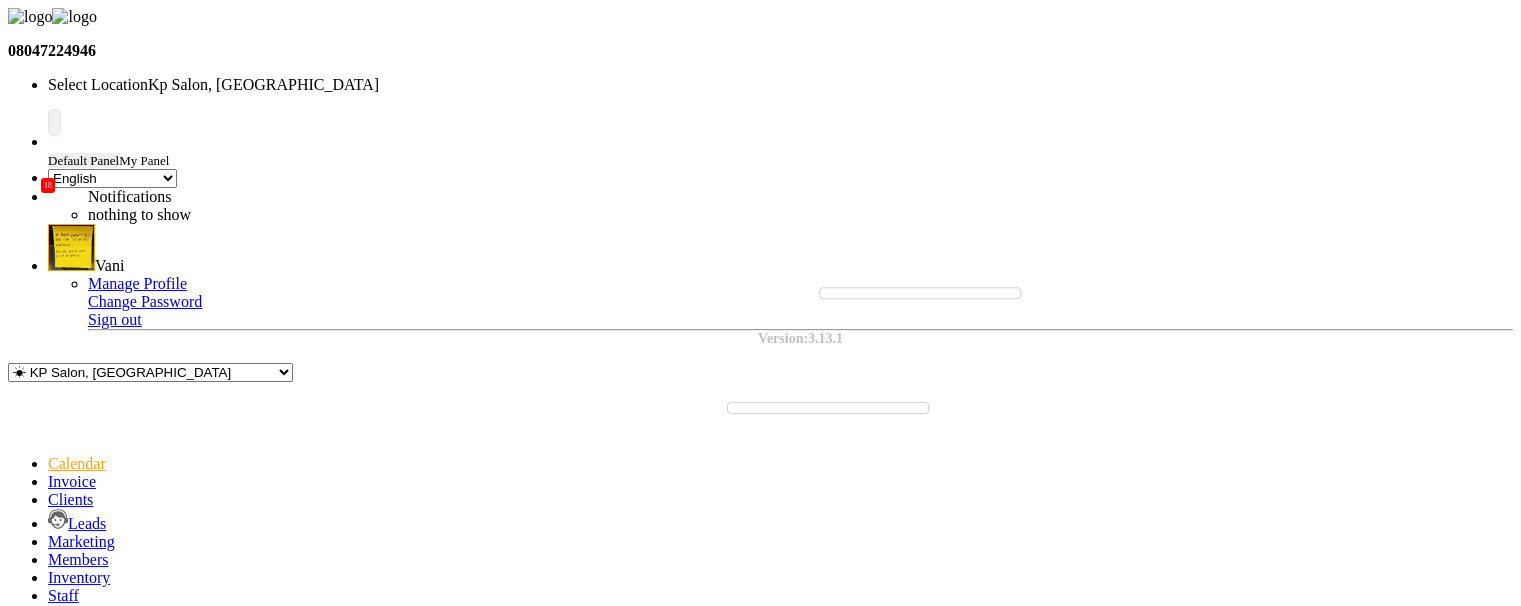 click on "{{ 'COMMON.APPOINTMENTSTATUS' | translate }}" at bounding box center (231, 2280) 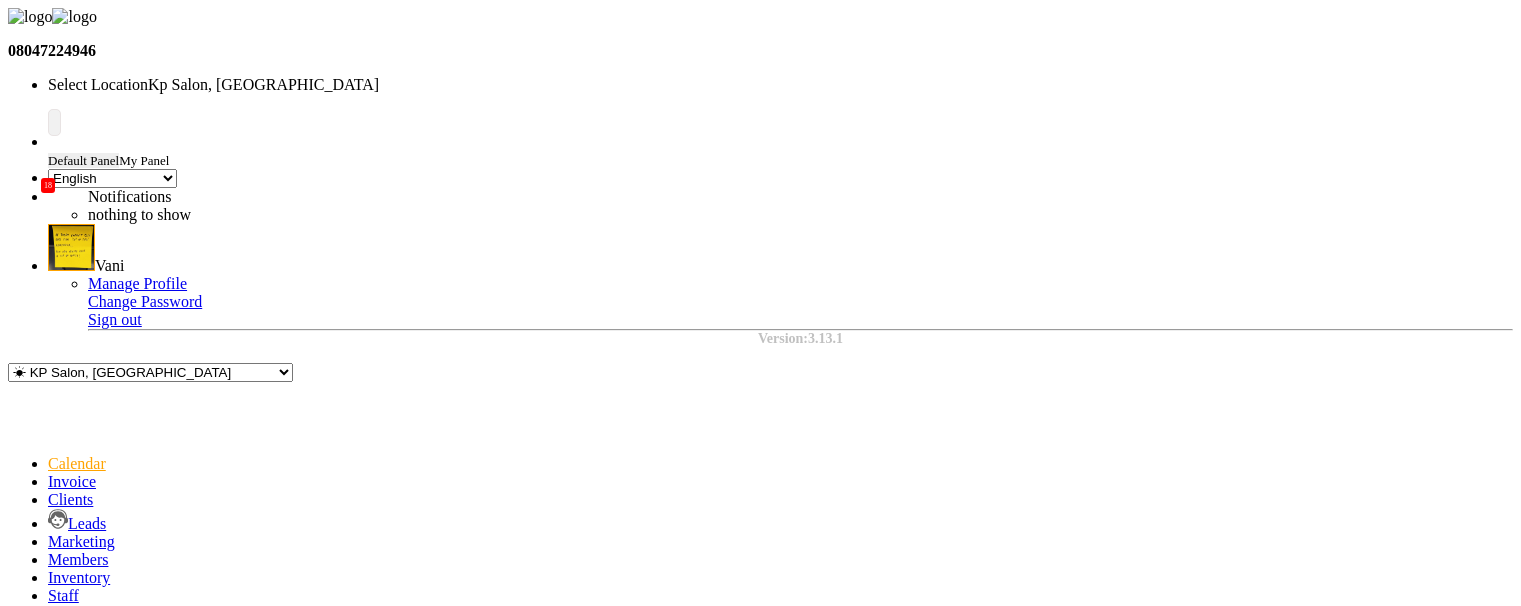 select on "en" 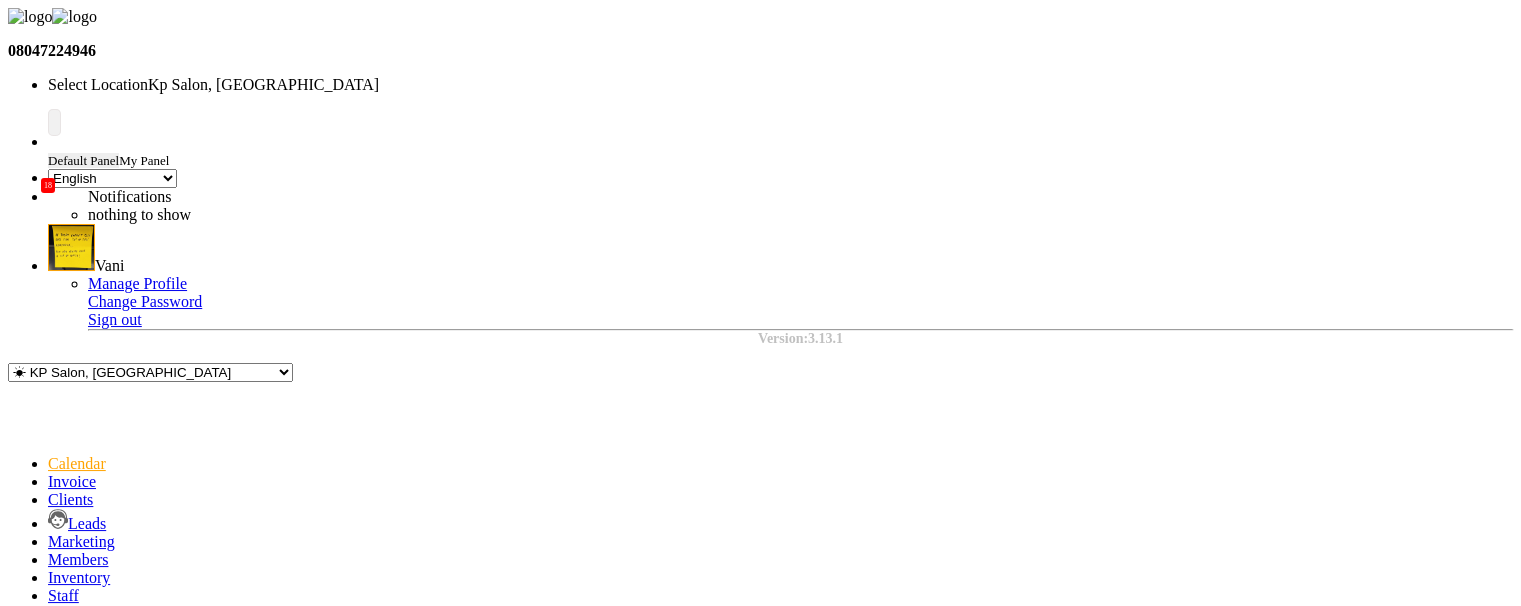 scroll, scrollTop: 604, scrollLeft: 0, axis: vertical 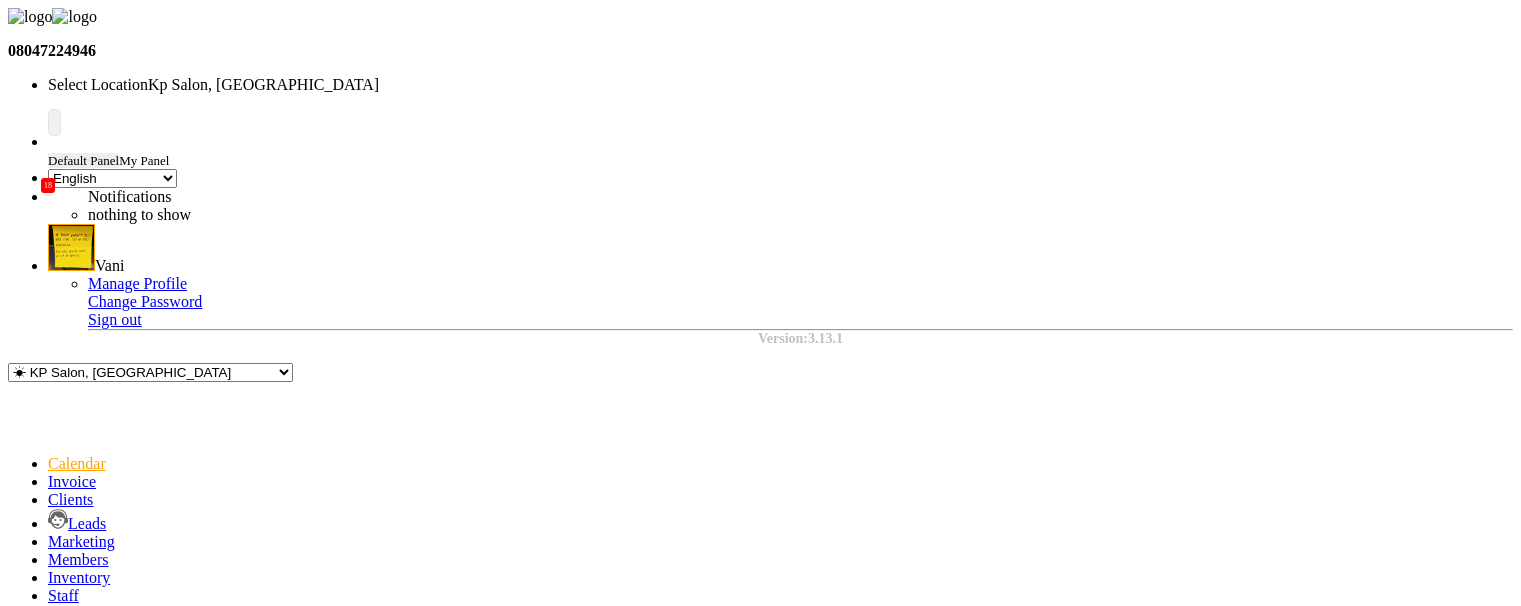 select on "en" 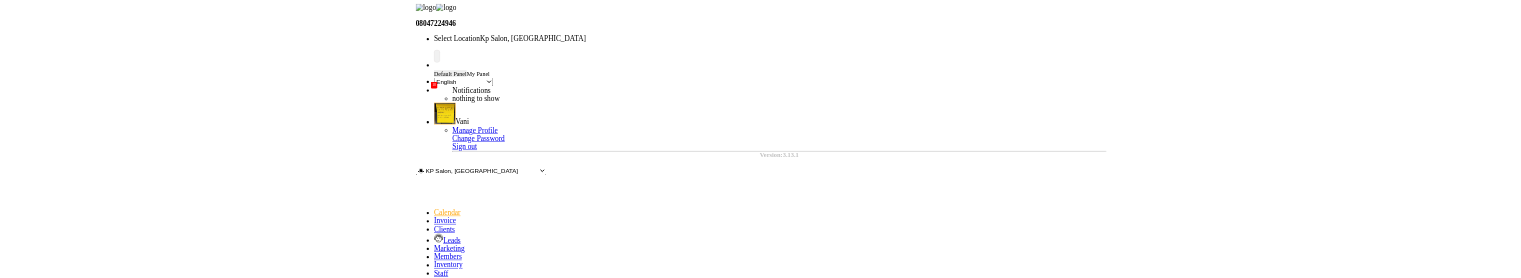 scroll, scrollTop: 598, scrollLeft: 0, axis: vertical 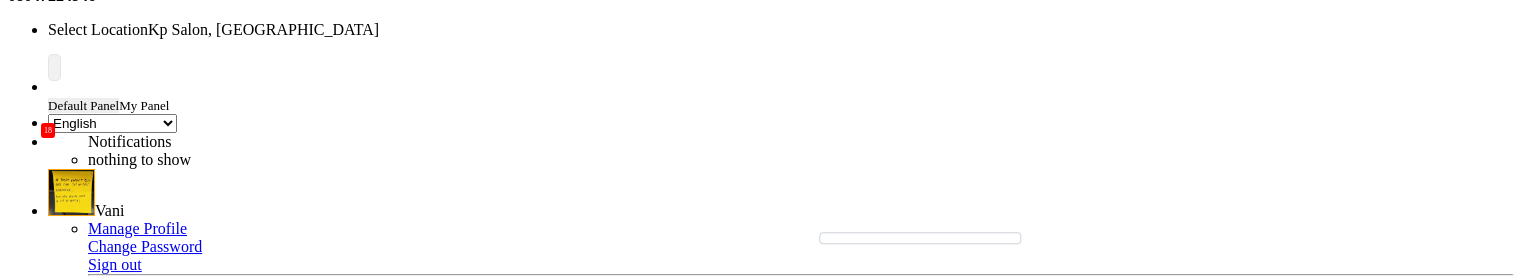 drag, startPoint x: 866, startPoint y: 144, endPoint x: 989, endPoint y: 281, distance: 184.11409 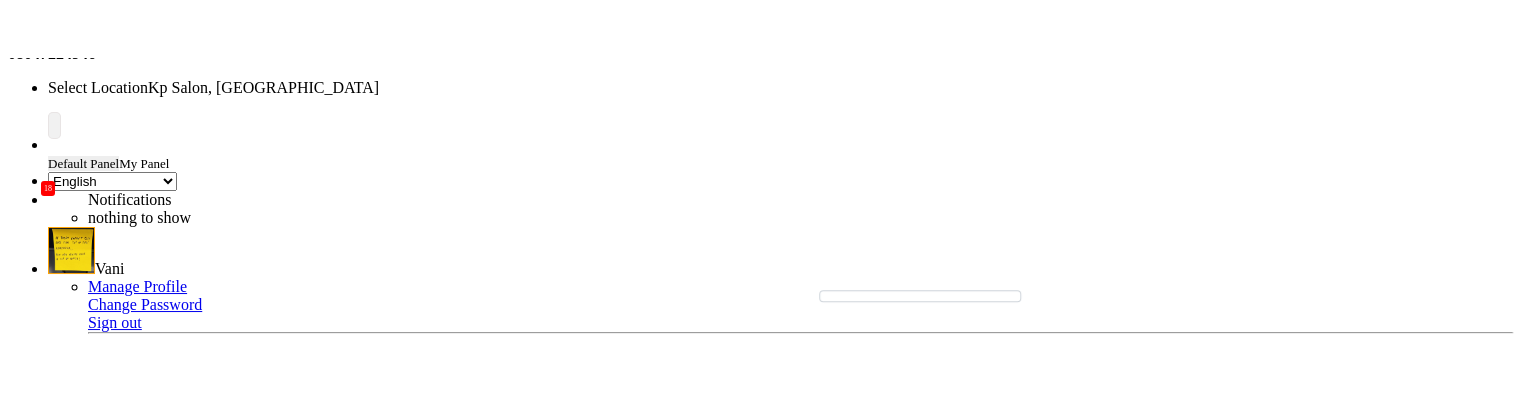 scroll, scrollTop: 0, scrollLeft: 0, axis: both 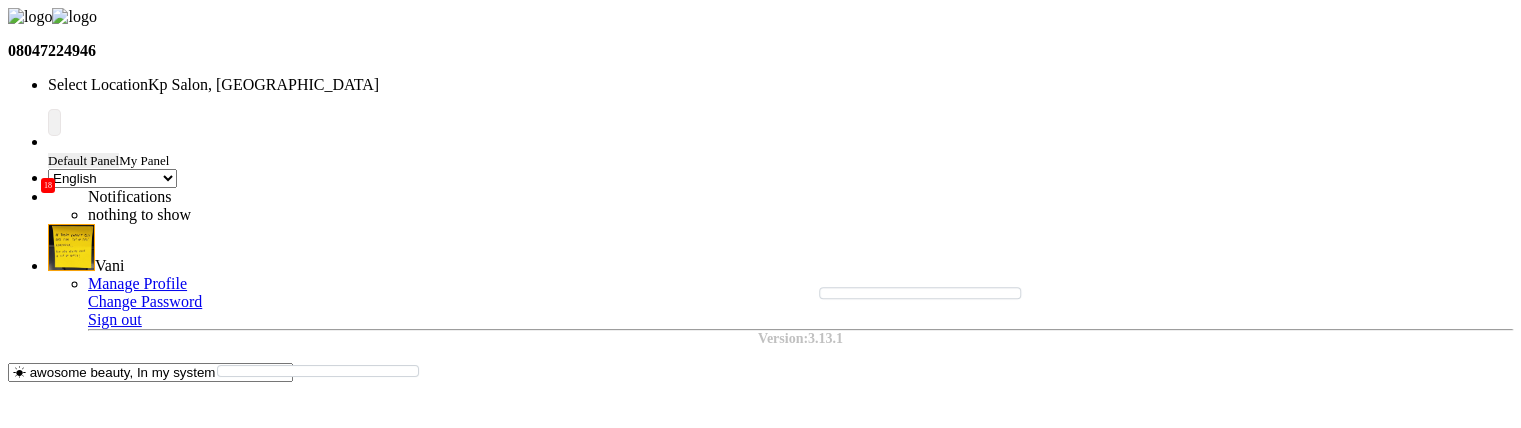 click on "Aashish  x Avinash  x brajesh  x Dhiraj Mokal  x Dhiraj Mokal 2  x Ganesh  x Jiya jain  x Krishna Singh  x Manish  x Priya jain  x ruchi  x Shivam  x Test Shivam  x testing  x Vani  x Vani   x Vidhi  x +16 UnSelect All Aashish Avinash brajesh Dhiraj Mokal Dhiraj Mokal 2 Ganesh Jiya jain Krishna Singh Manish Priya jain ruchi Shivam Test Shivam testing Vani Vani  Vidhi Current Week 2025-07-02  Jun 30, 2025 - Jul 06, 2025 Toggle Dropdown Add Appointment Add Invoice Add Expense Add Attendance Add Client Add Transaction Toggle Dropdown Add Appointment Add Invoice Add Expense Add Attendance Add Client ADD NEW Toggle Dropdown Add Appointment Add Invoice Add Expense Add Attendance Add Client Add Transaction Aashish  x Avinash  x brajesh  x Dhiraj Mokal  x Dhiraj Mokal 2  x Ganesh  x Jiya jain  x Krishna Singh  x Manish  x Priya jain  x ruchi  x Shivam  x Test Shivam  x testing  x Vani  x Vani   x Vidhi  x +16 UnSelect All Aashish Avinash brajesh Dhiraj Mokal Dhiraj Mokal 2 Ganesh 1" at bounding box center [760, 1489] 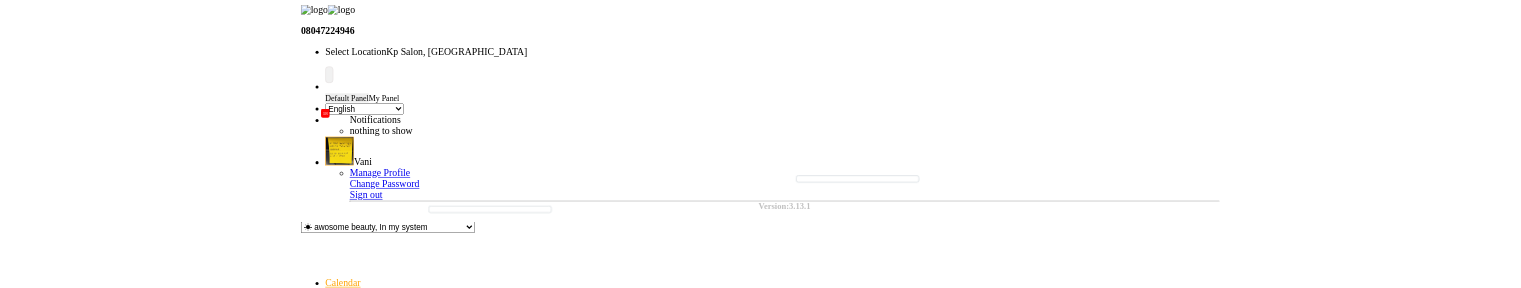 scroll, scrollTop: 0, scrollLeft: 0, axis: both 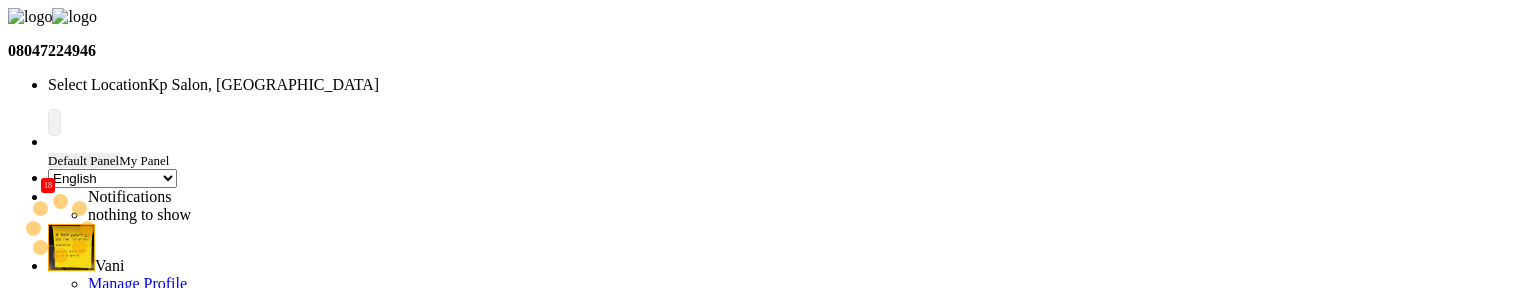 select on "en" 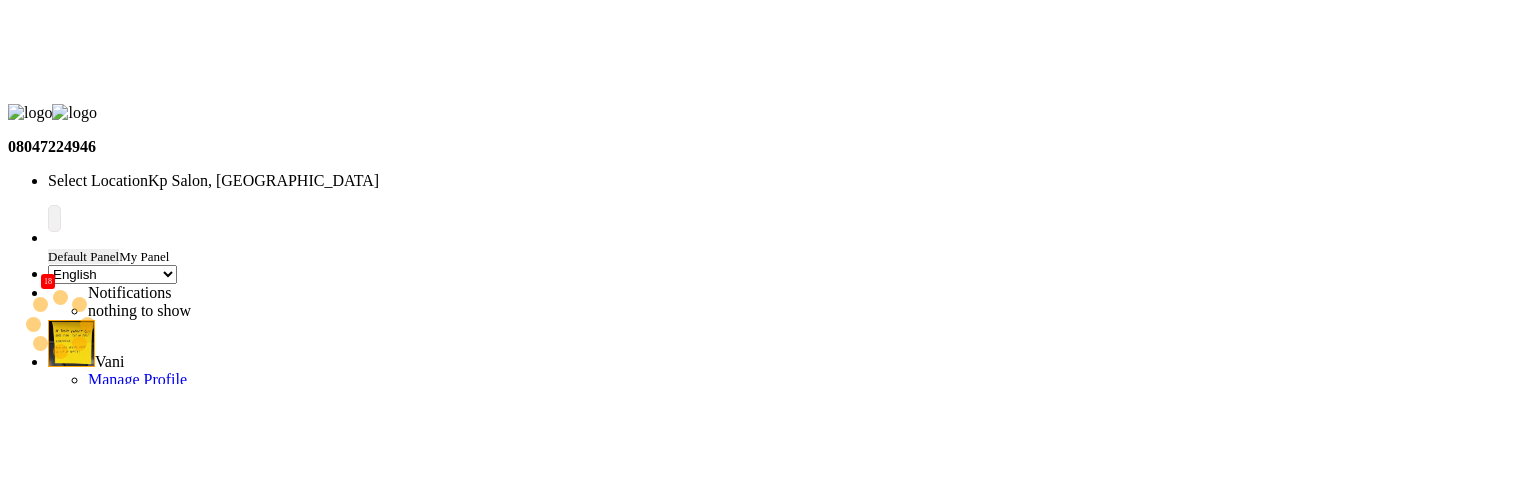 scroll, scrollTop: 0, scrollLeft: 0, axis: both 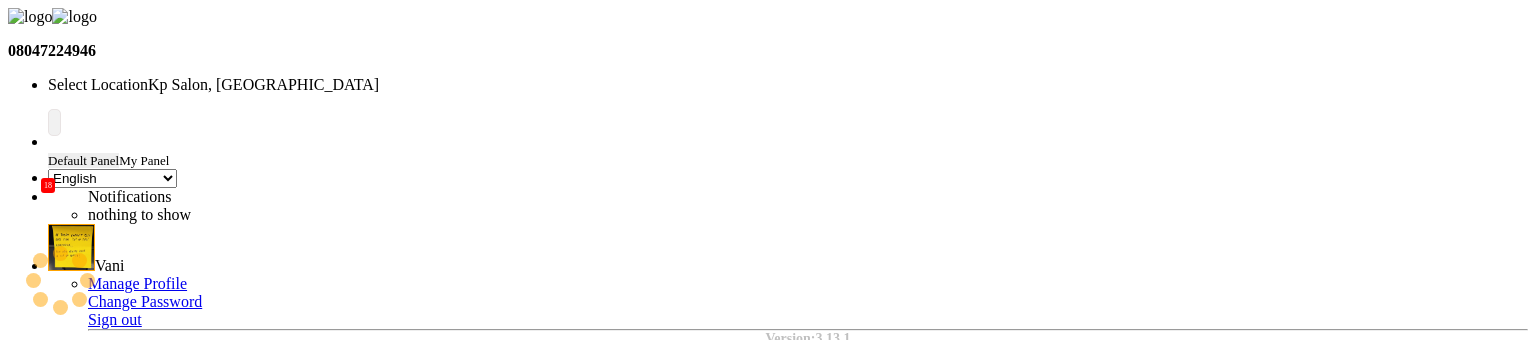 select on "en" 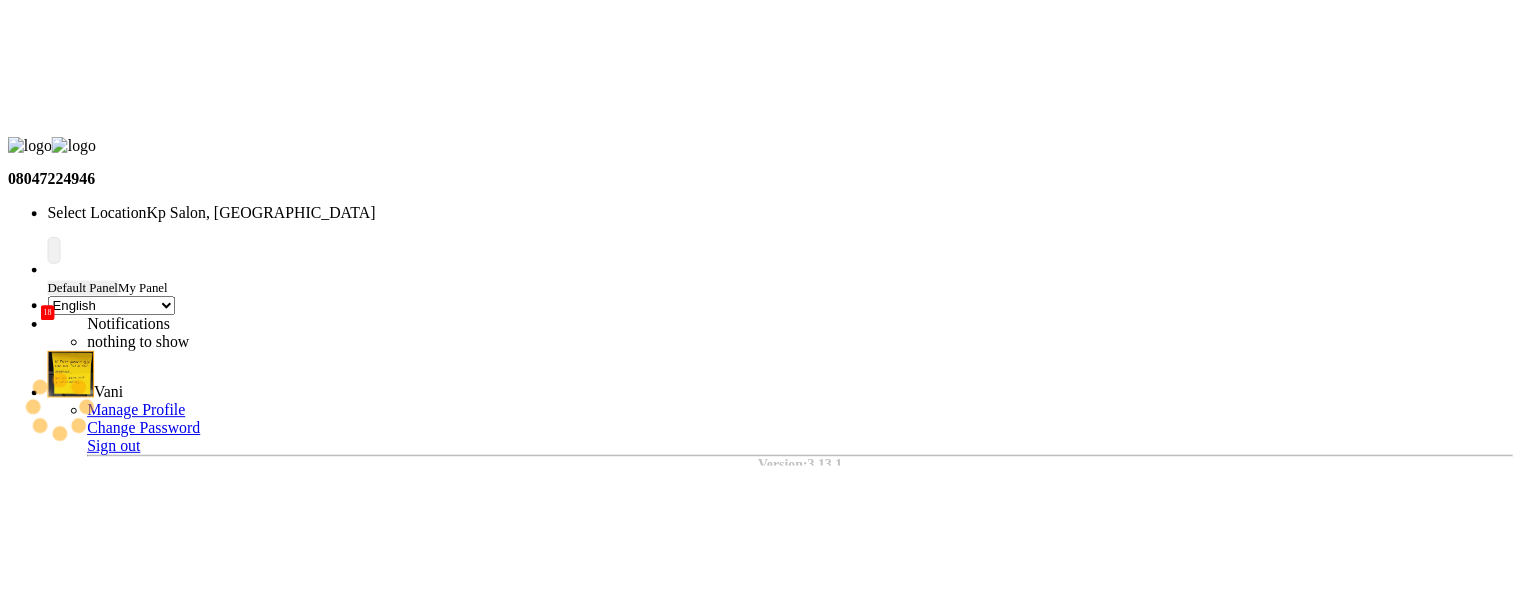 scroll, scrollTop: 0, scrollLeft: 0, axis: both 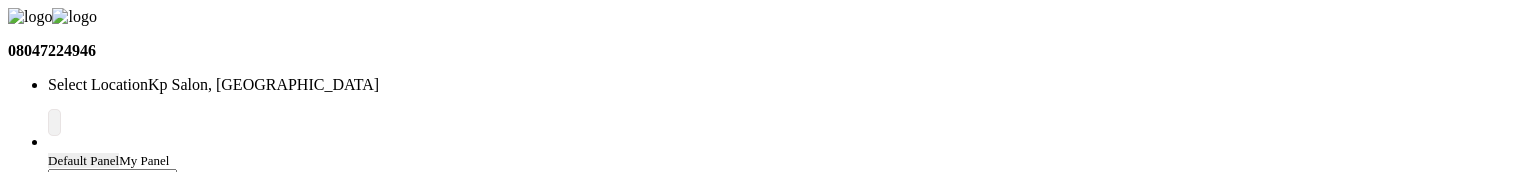 select on "en" 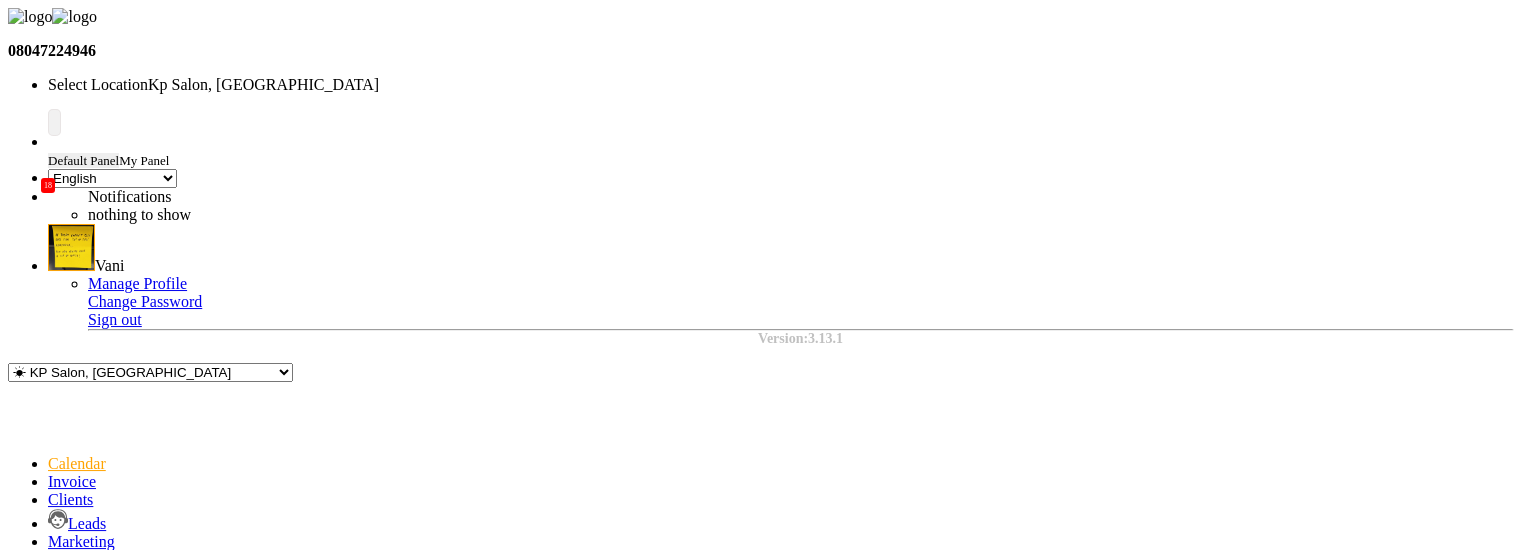 scroll, scrollTop: 1, scrollLeft: 0, axis: vertical 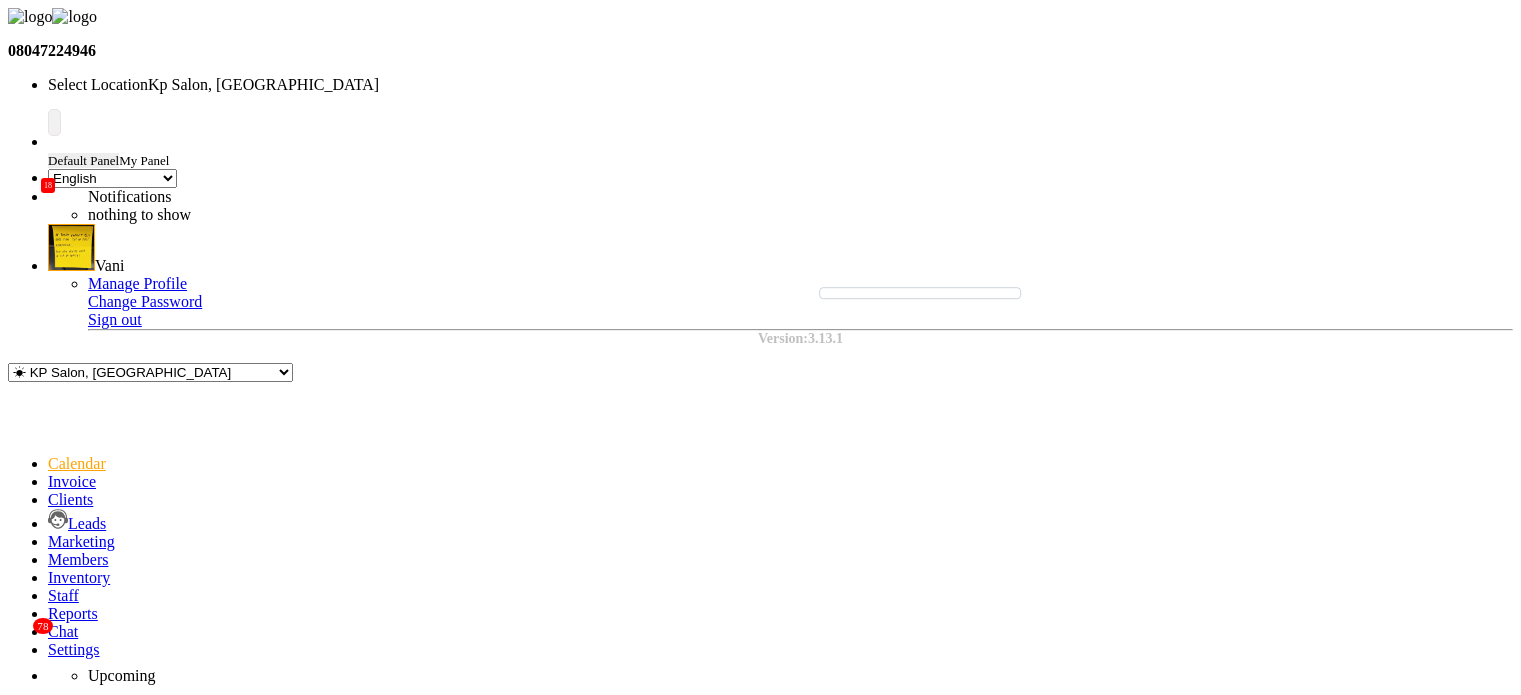 select on "en" 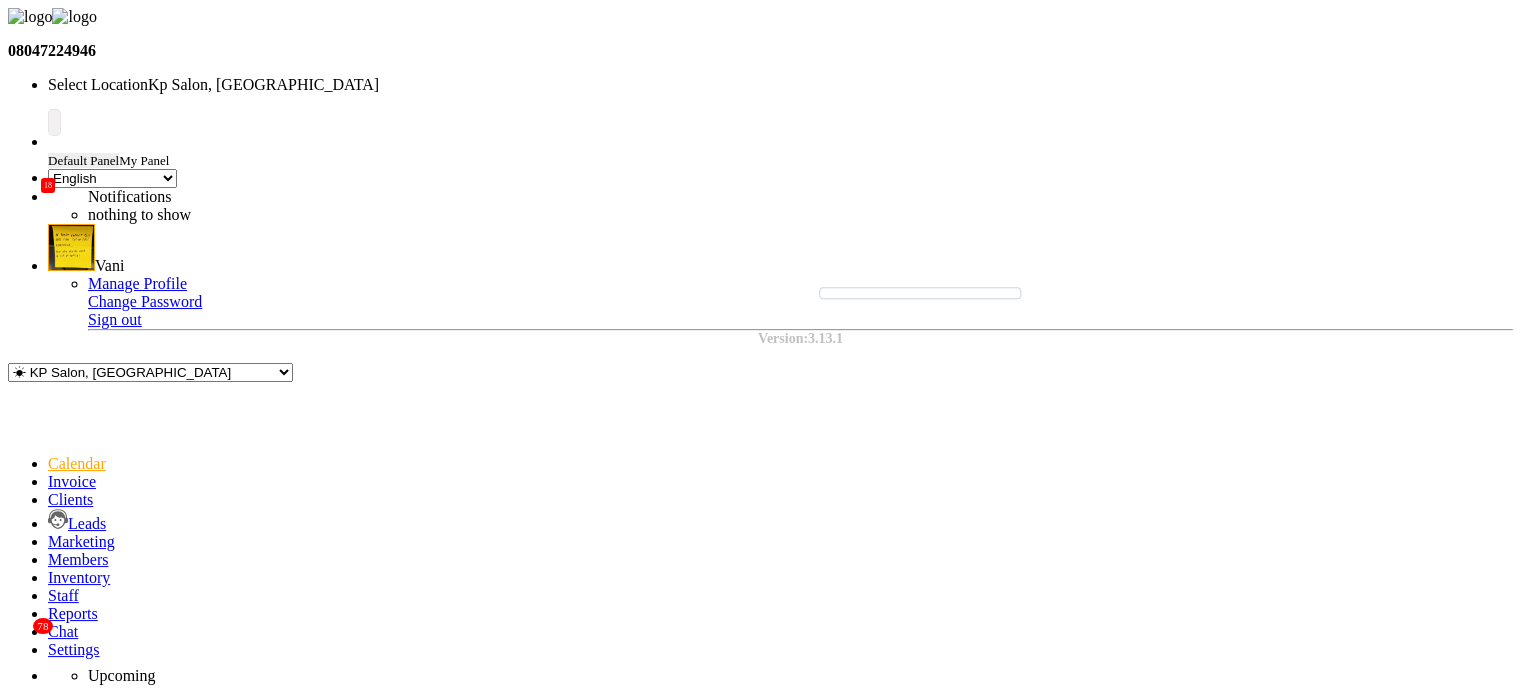 scroll, scrollTop: 560, scrollLeft: 0, axis: vertical 